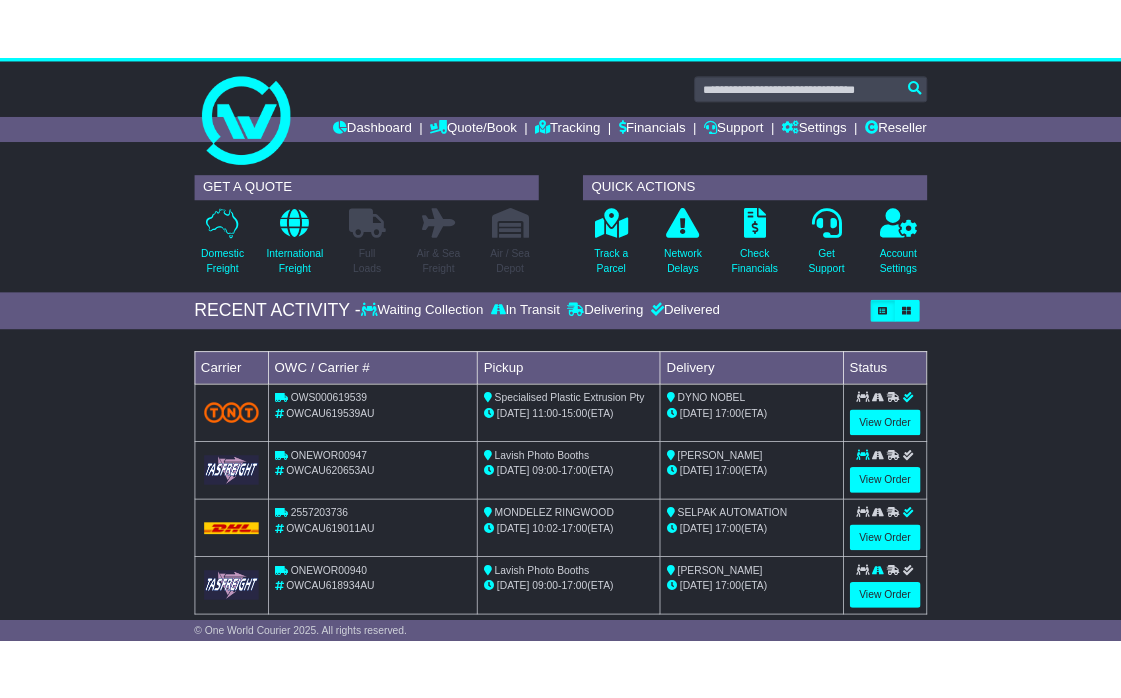 scroll, scrollTop: 0, scrollLeft: 0, axis: both 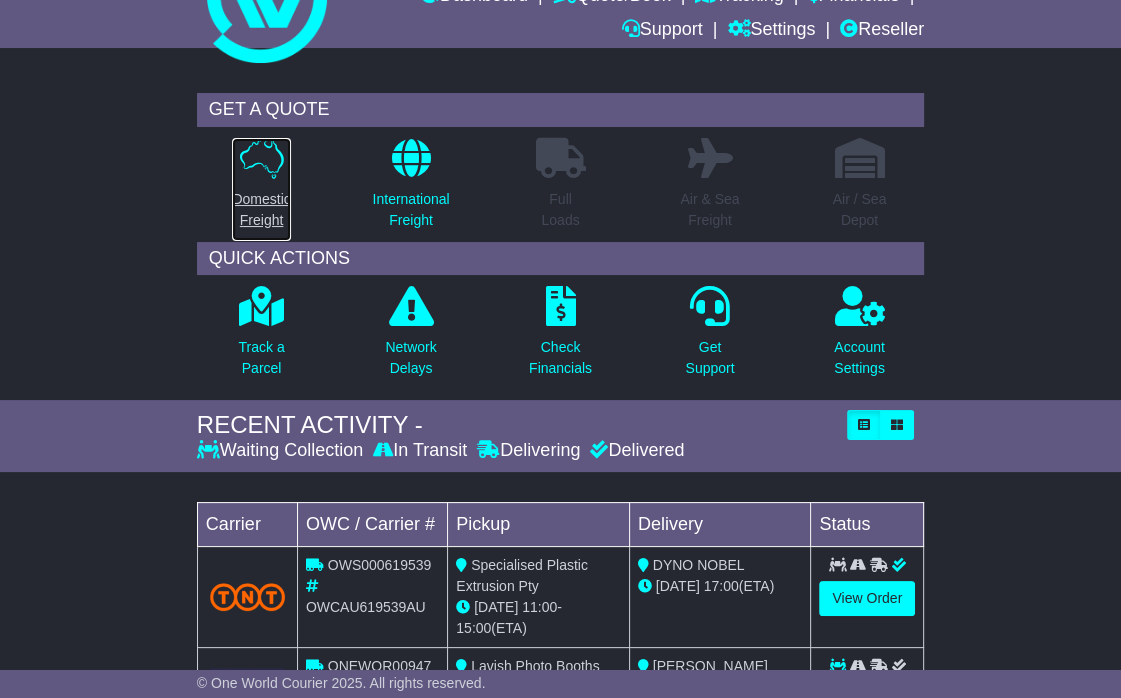 click on "Domestic Freight" at bounding box center [261, 210] 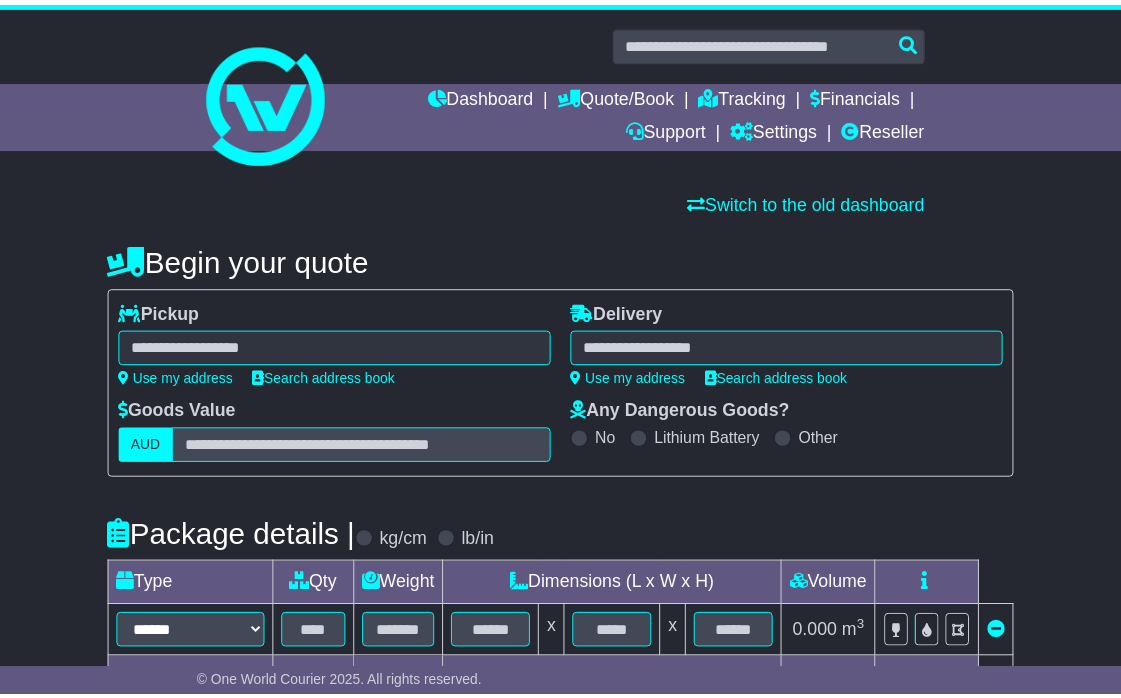 scroll, scrollTop: 0, scrollLeft: 0, axis: both 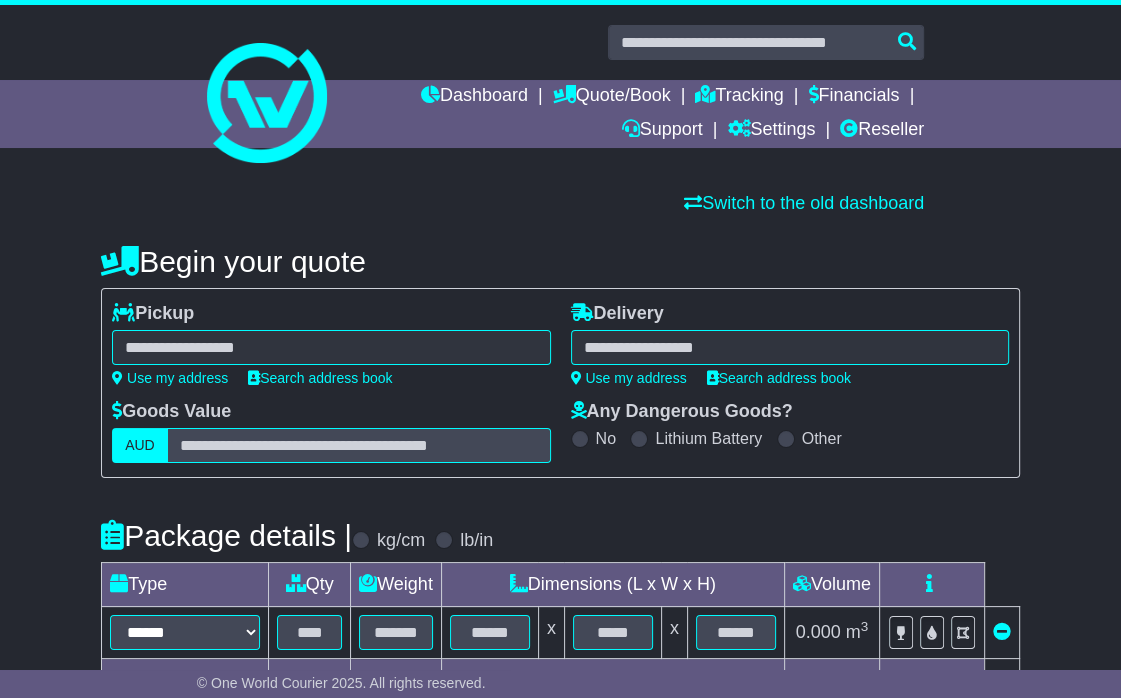 click at bounding box center (790, 347) 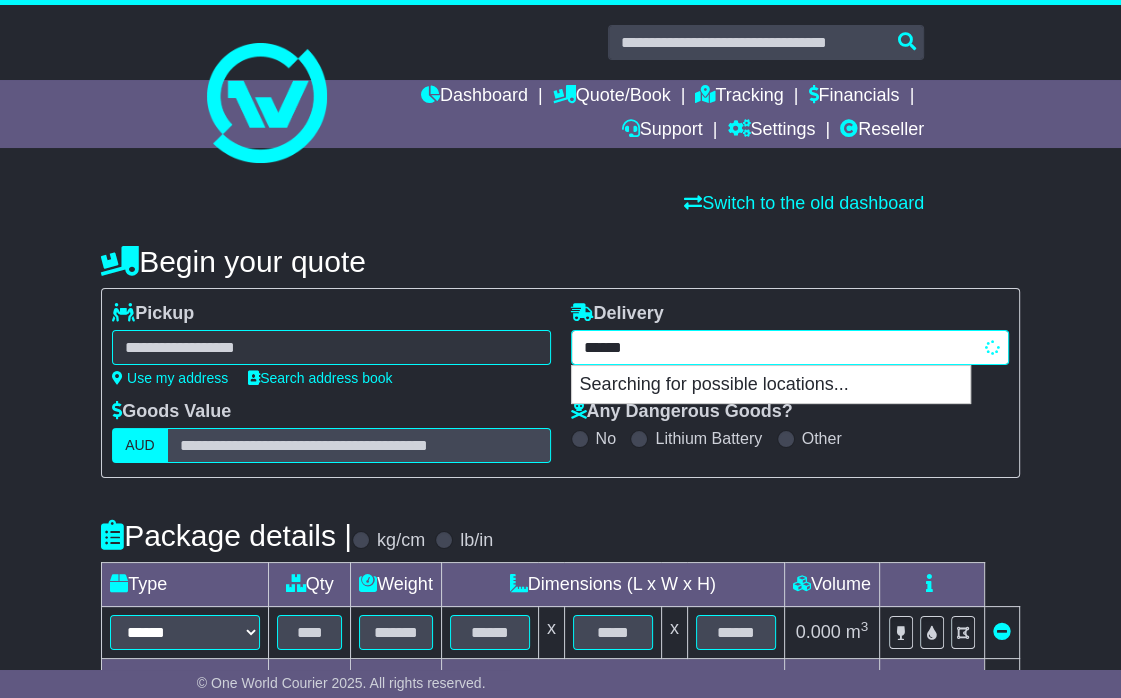type on "*******" 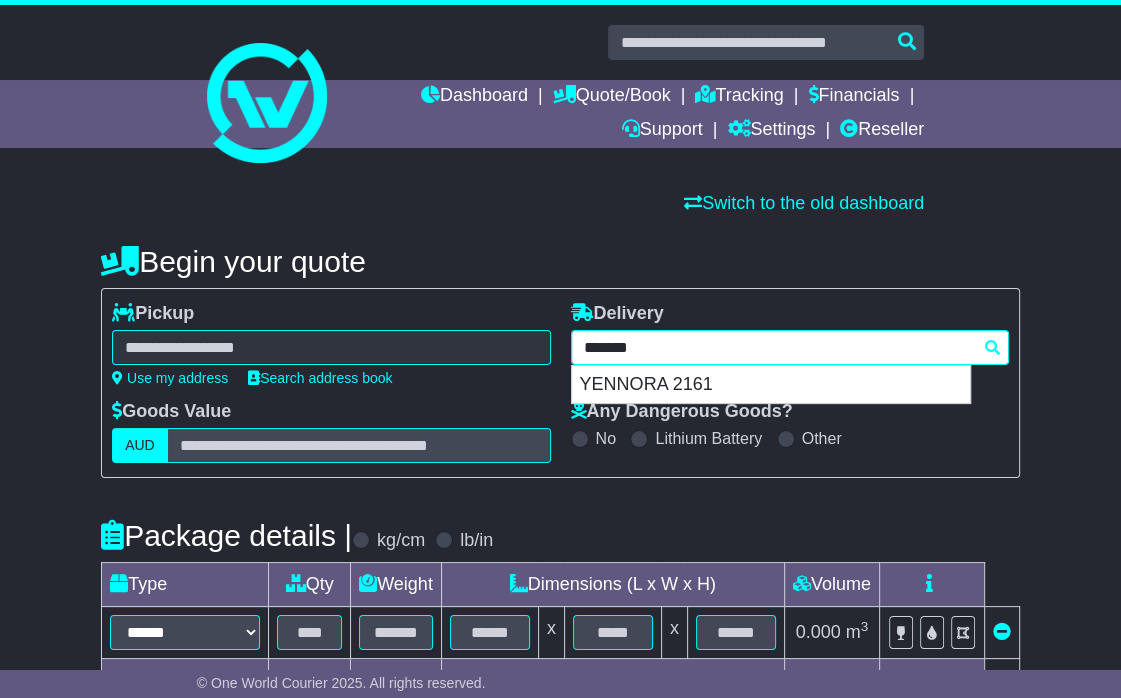 click on "YENNORA 2161" at bounding box center (771, 385) 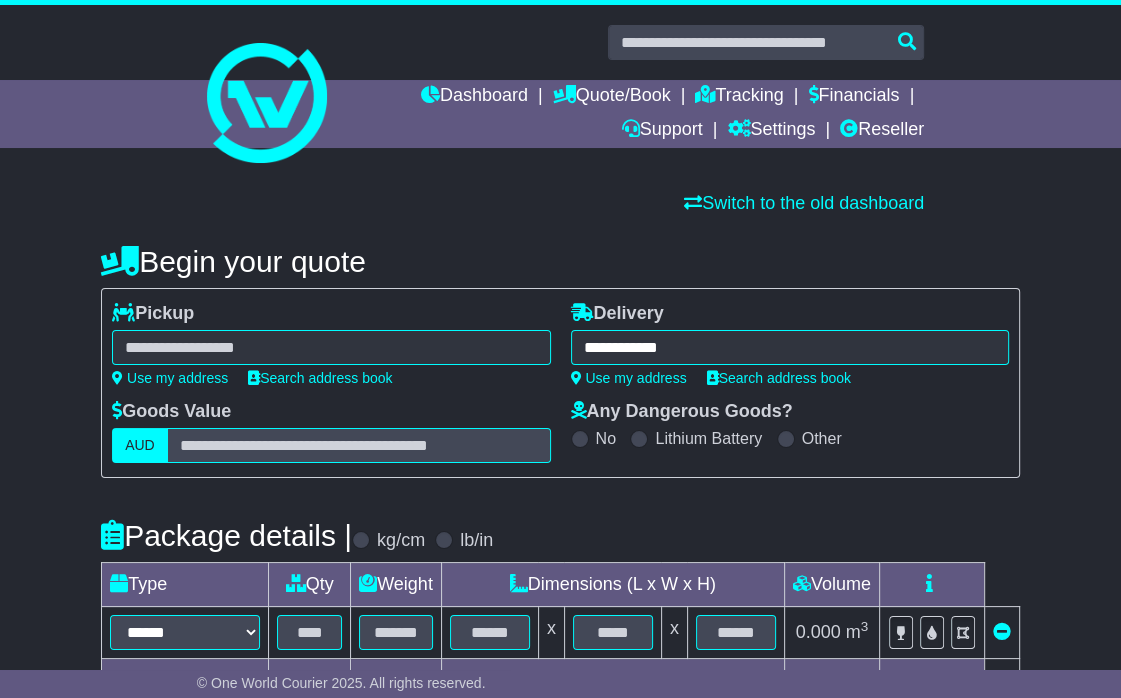 type on "**********" 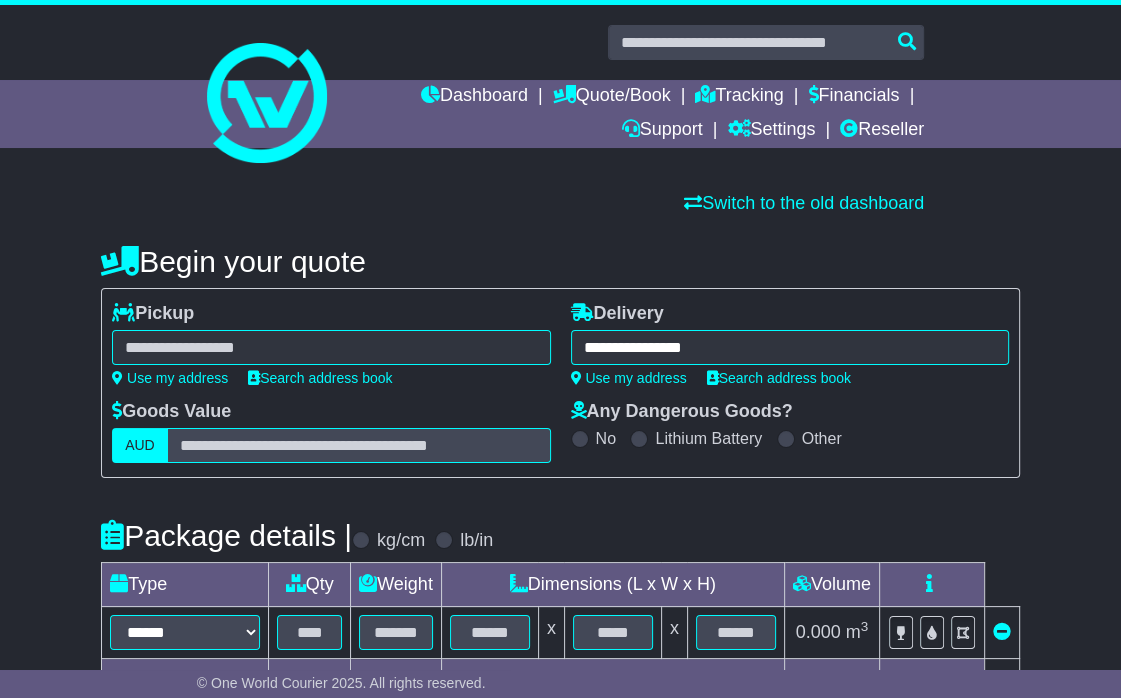 click at bounding box center (331, 347) 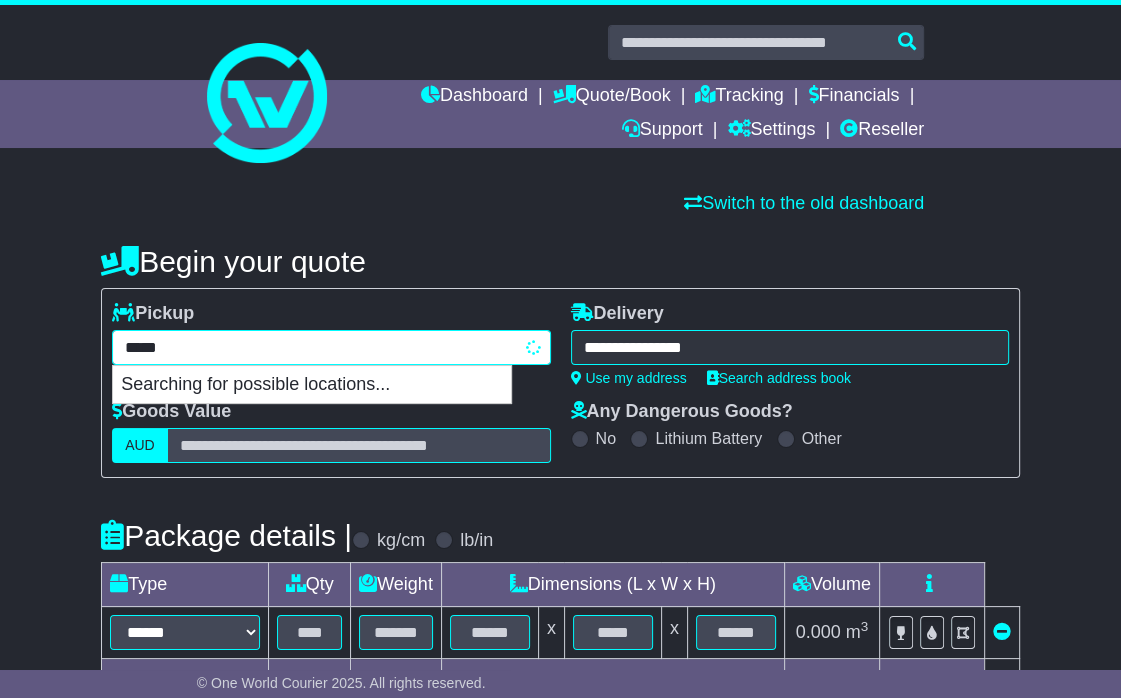 type on "******" 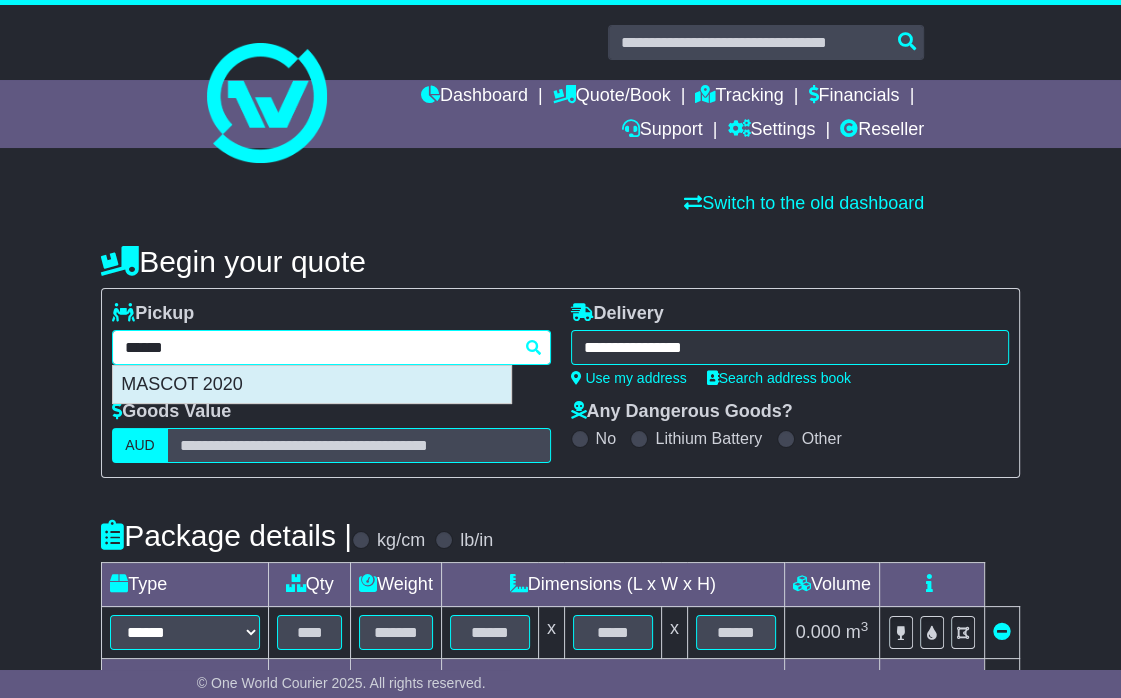 click on "MASCOT 2020" at bounding box center [312, 385] 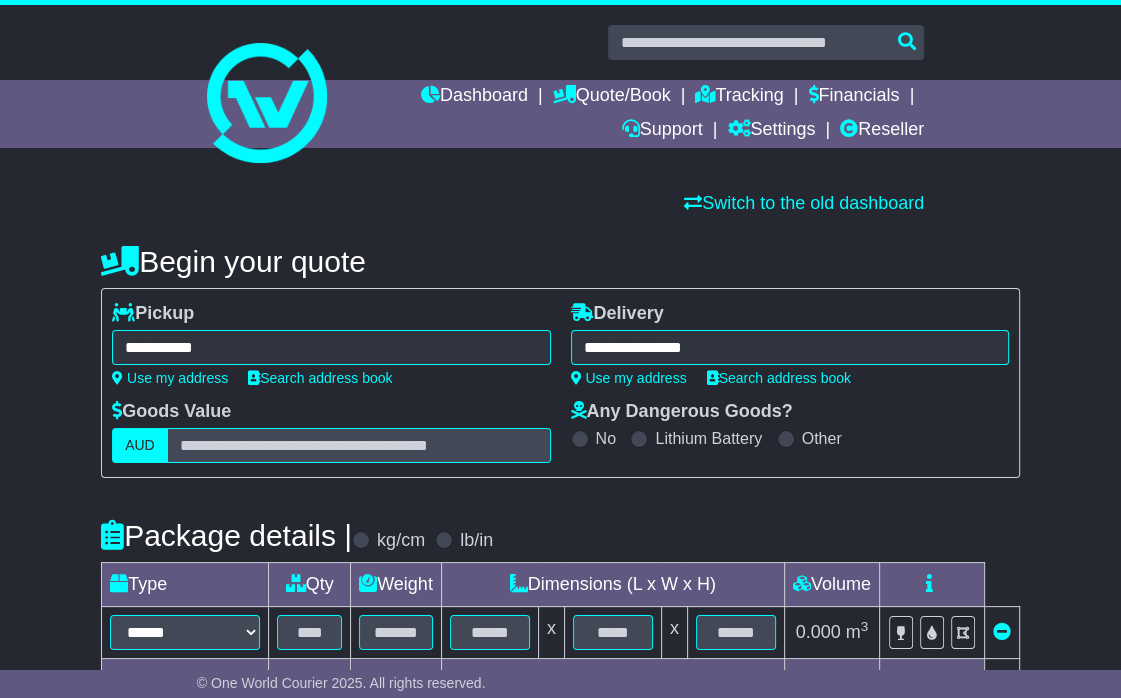 type on "**********" 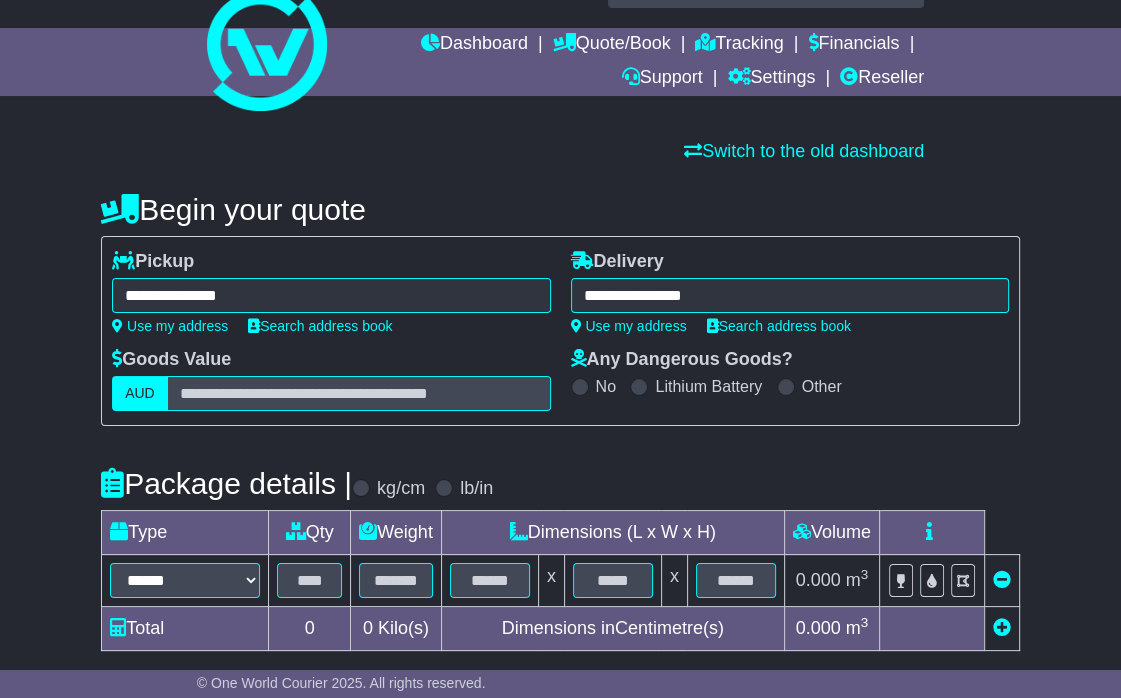 scroll, scrollTop: 200, scrollLeft: 0, axis: vertical 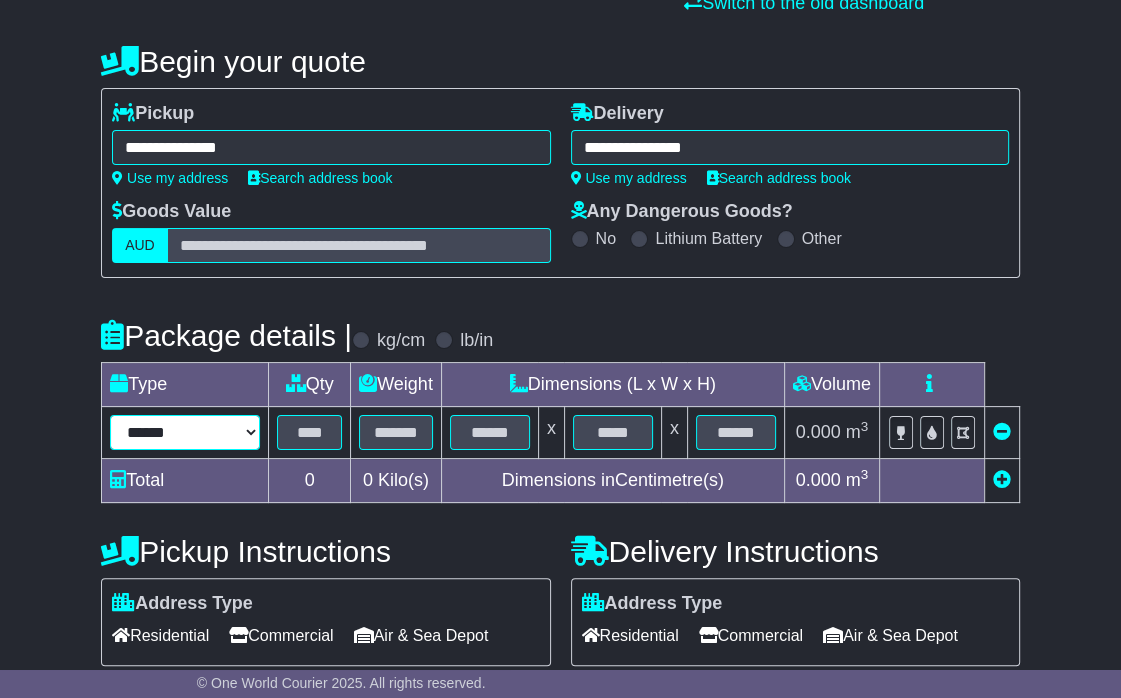 click on "****** ****** *** ******** ***** **** **** ****** *** *******" at bounding box center [185, 432] 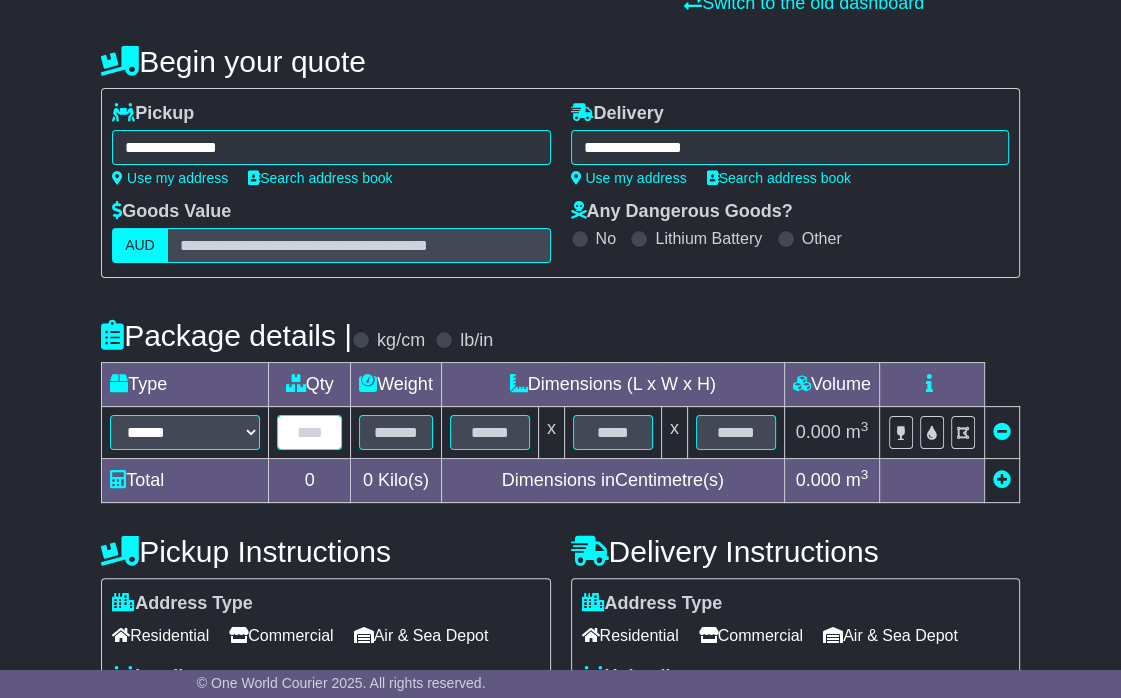 click at bounding box center [309, 432] 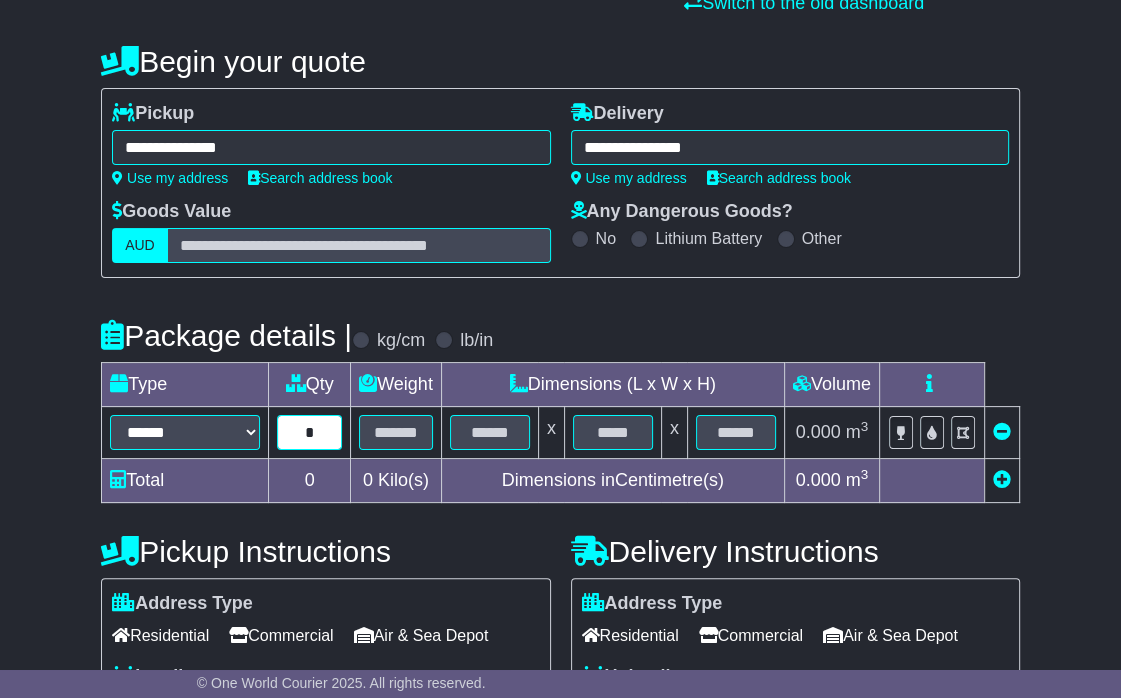 type on "*" 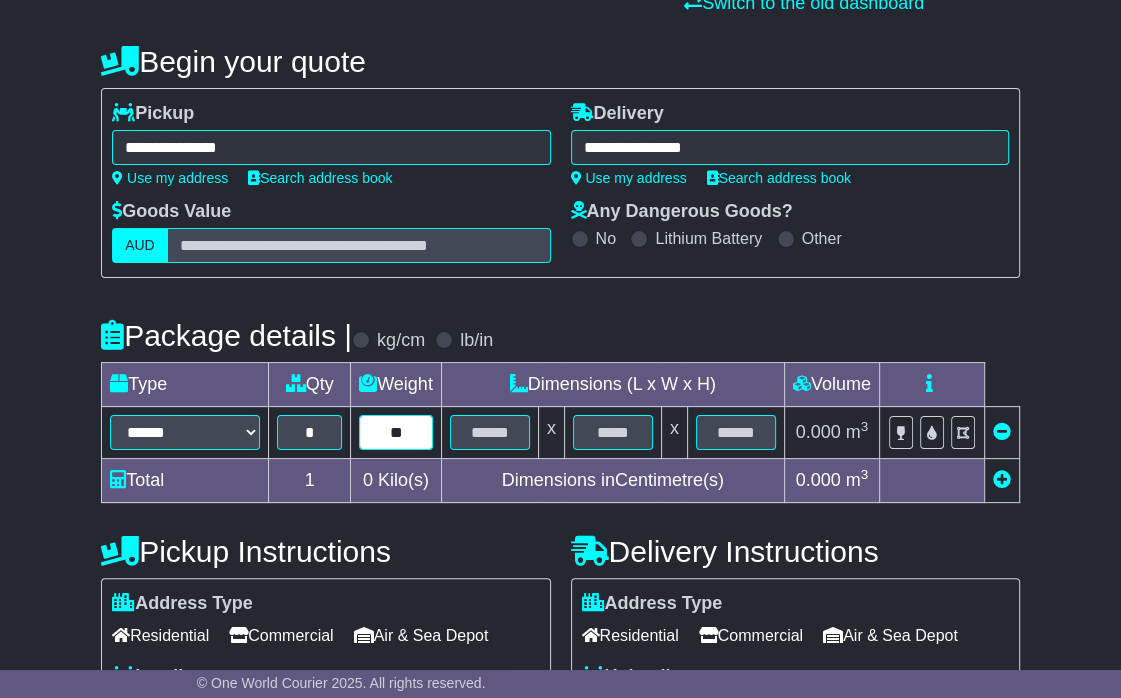 type on "*" 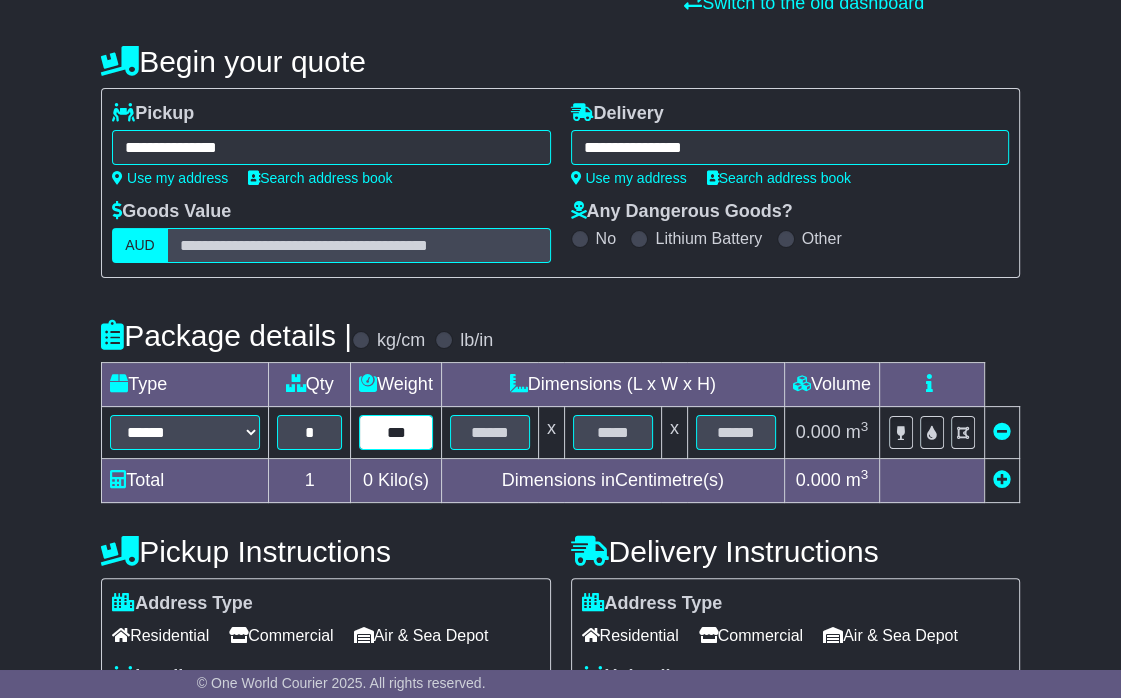 type on "***" 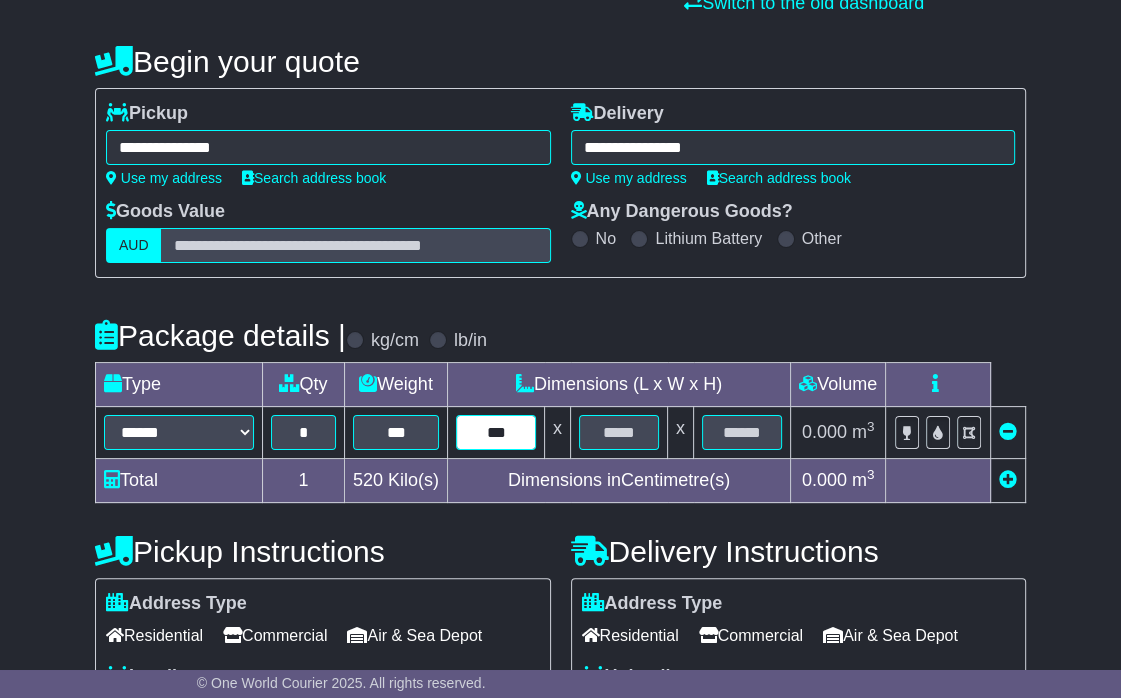 type on "***" 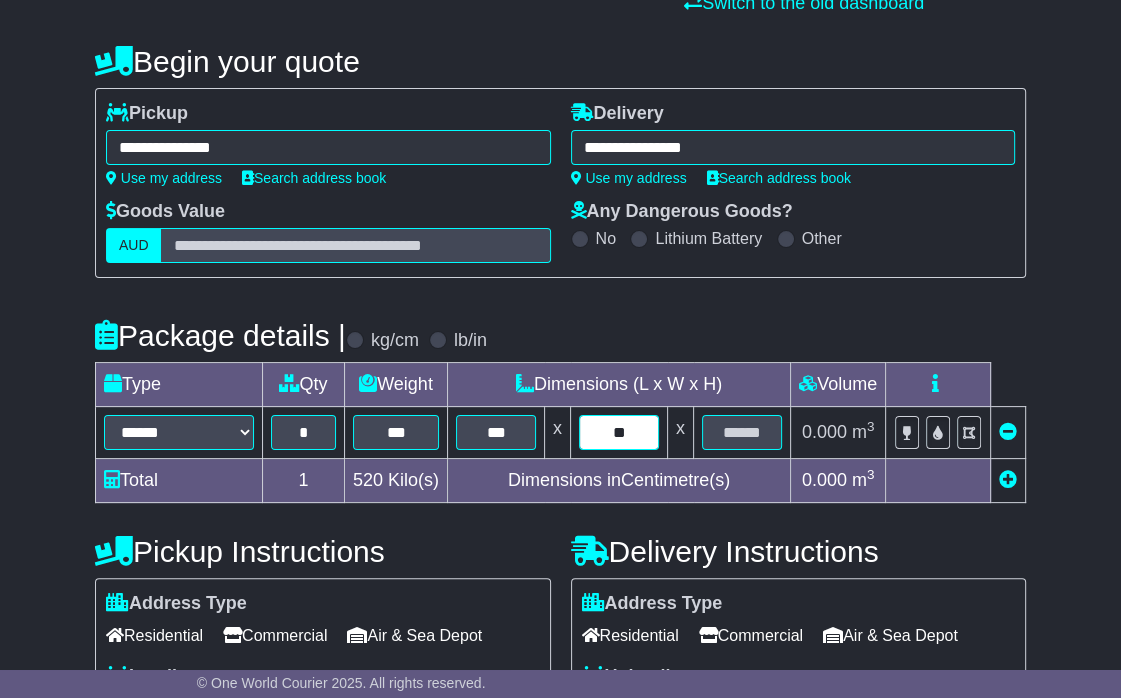 type on "**" 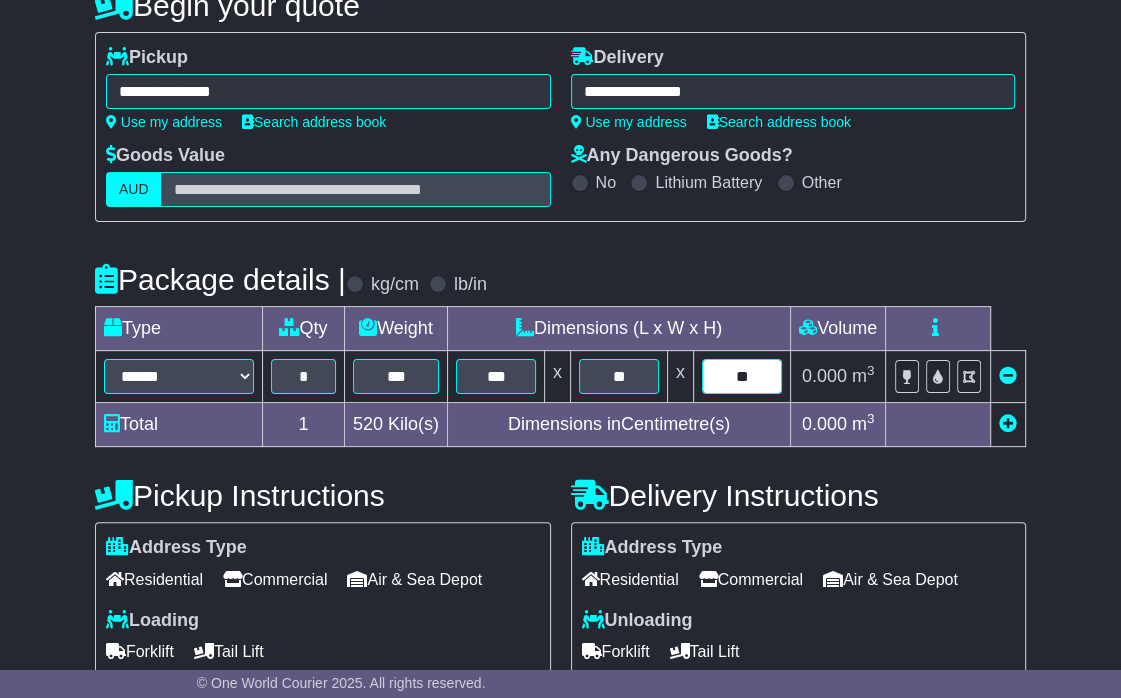 scroll, scrollTop: 300, scrollLeft: 0, axis: vertical 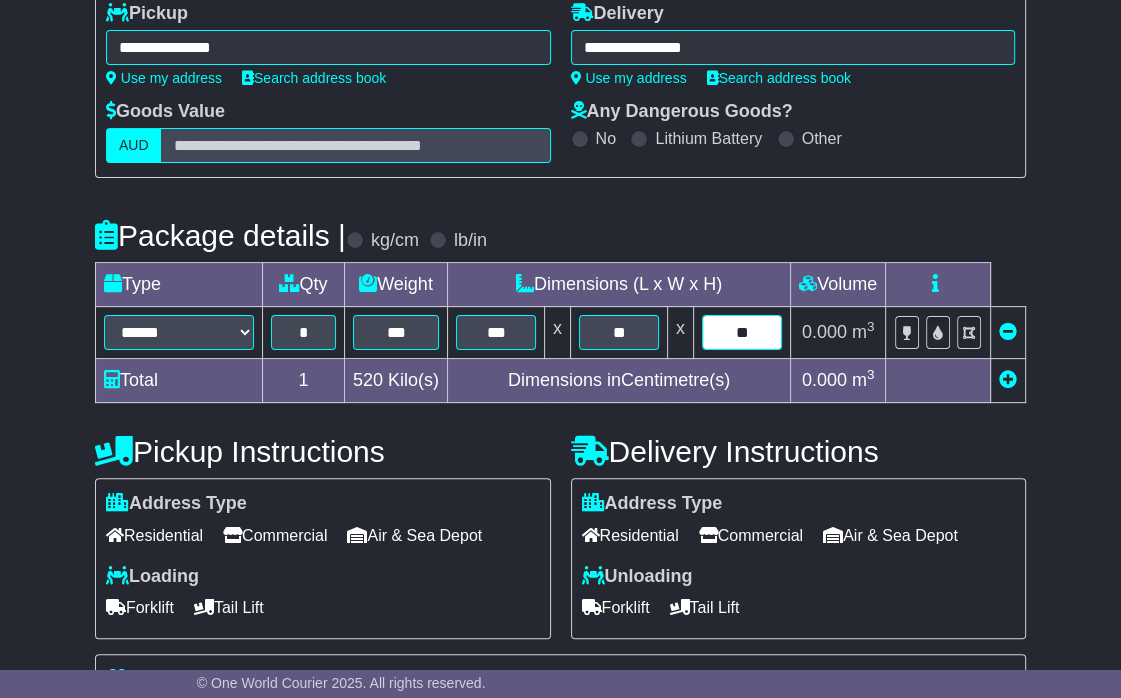 type on "**" 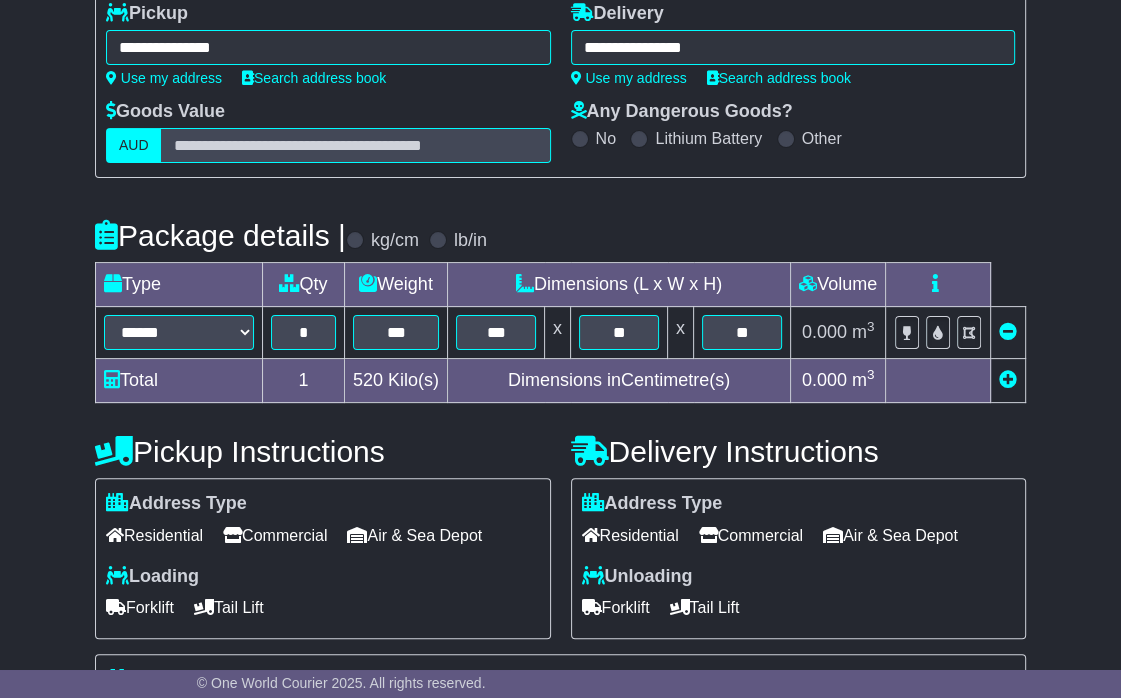 click at bounding box center (1008, 379) 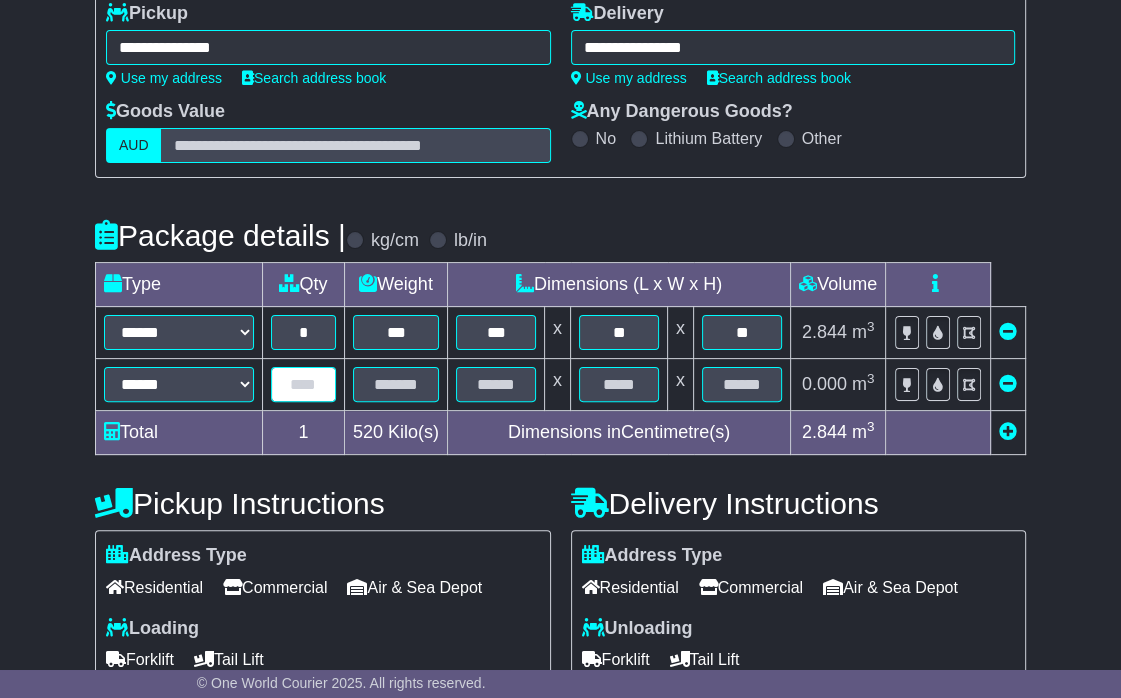 click at bounding box center [303, 384] 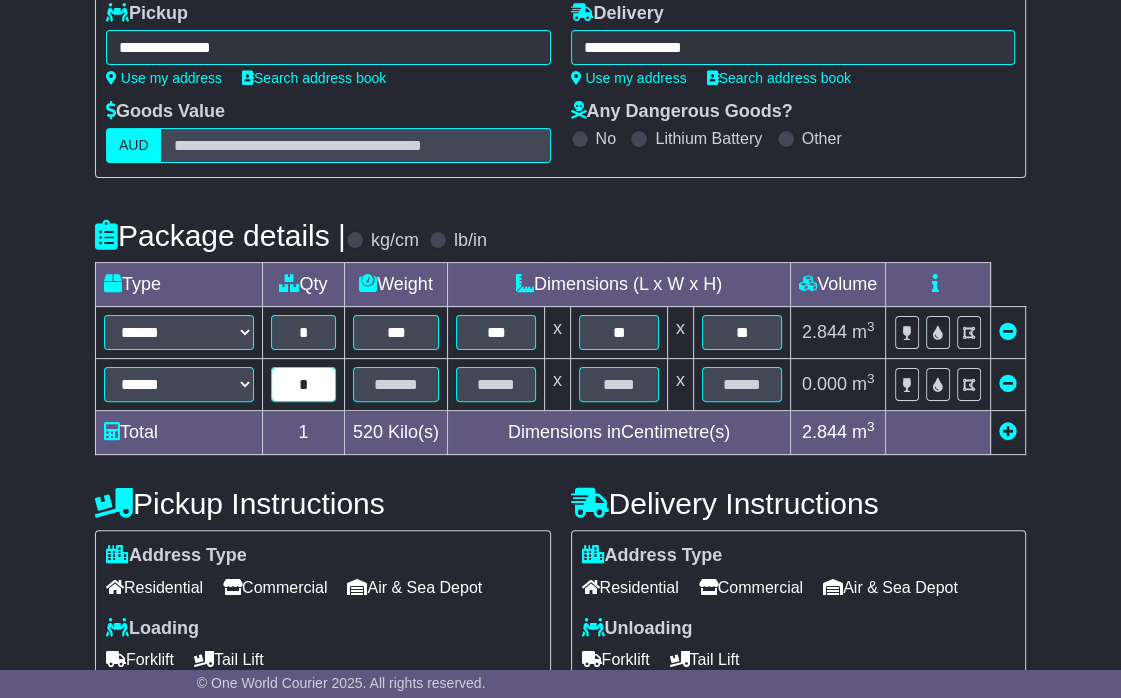 type on "*" 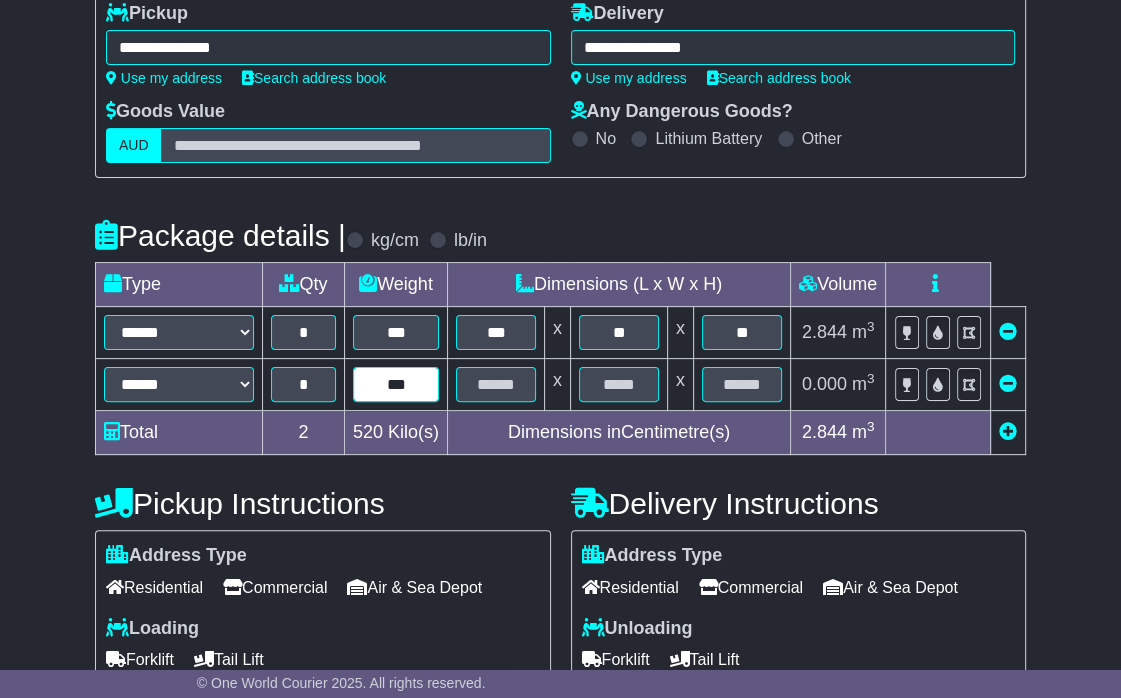 type on "***" 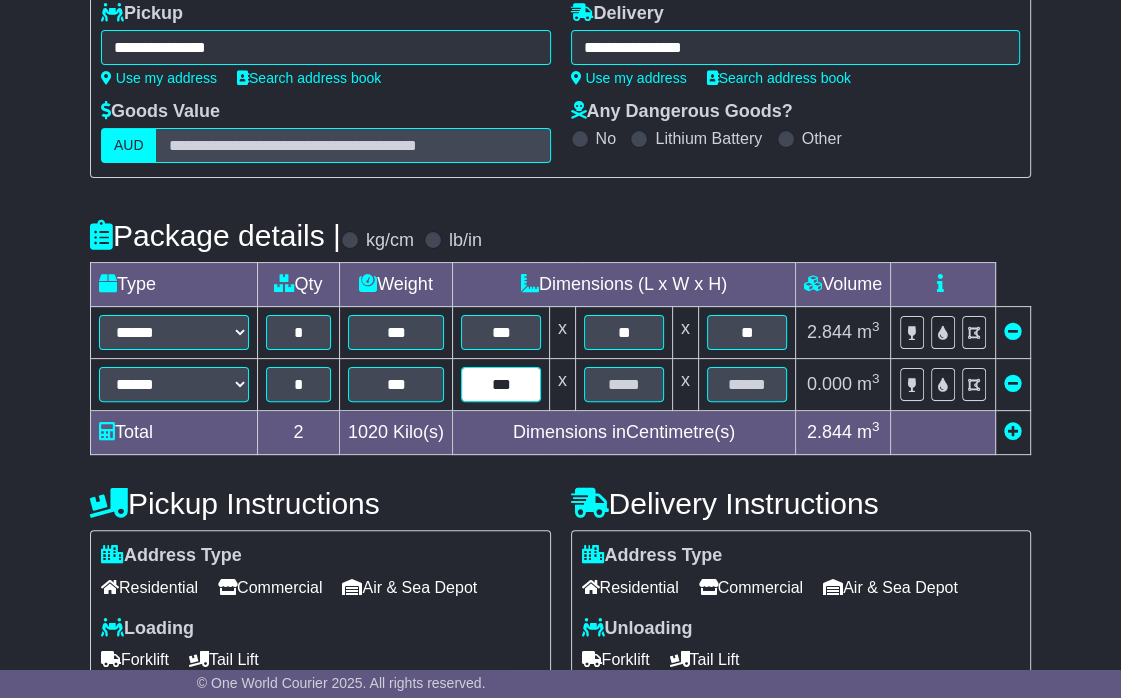 type on "***" 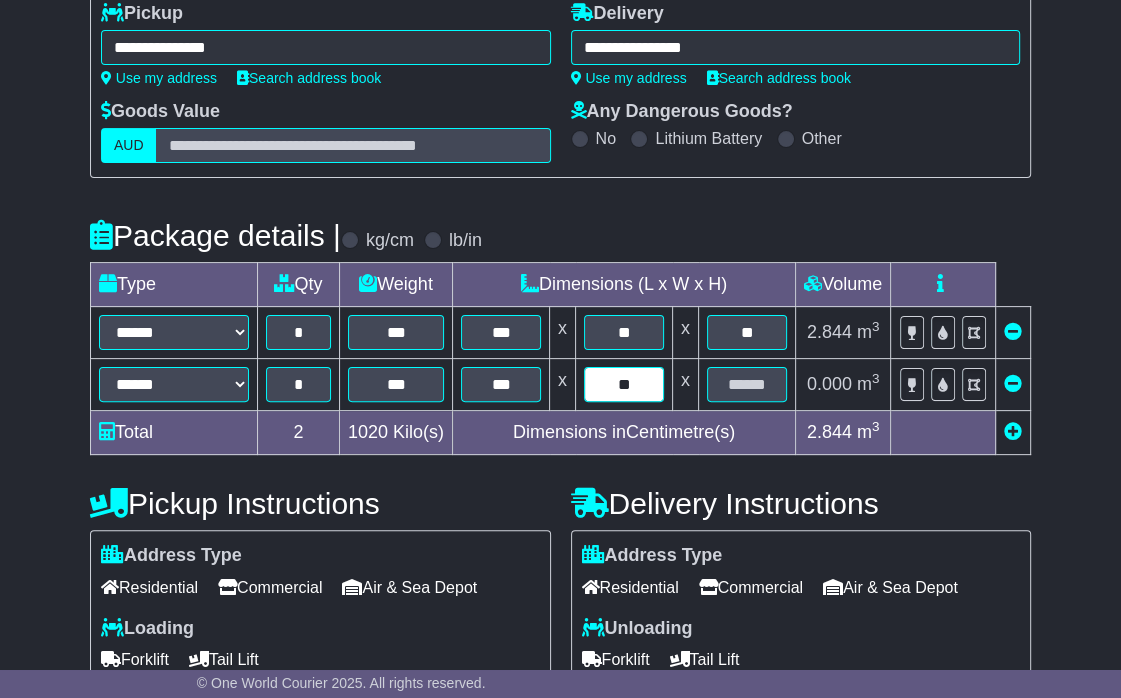 type on "**" 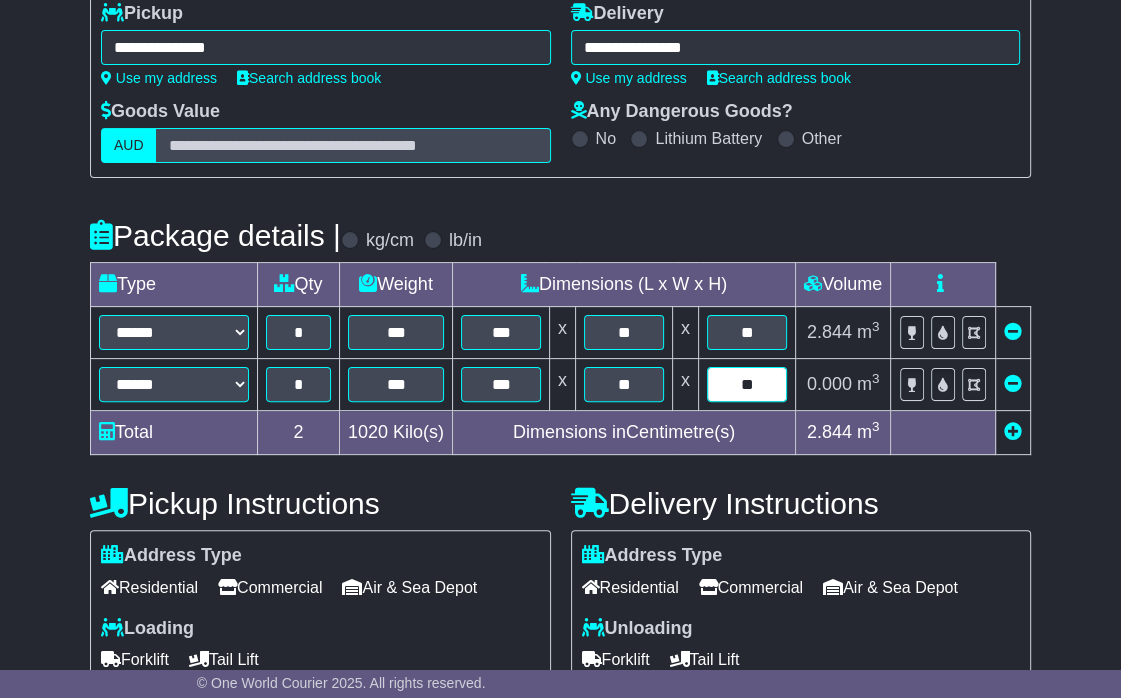 type on "**" 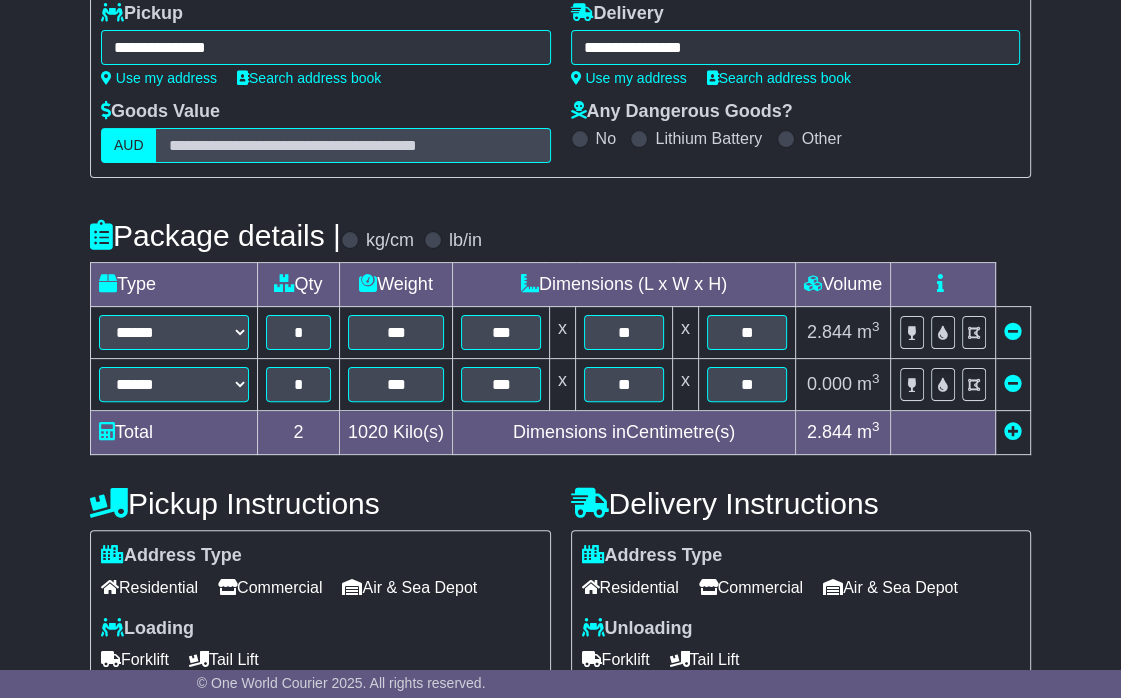 type 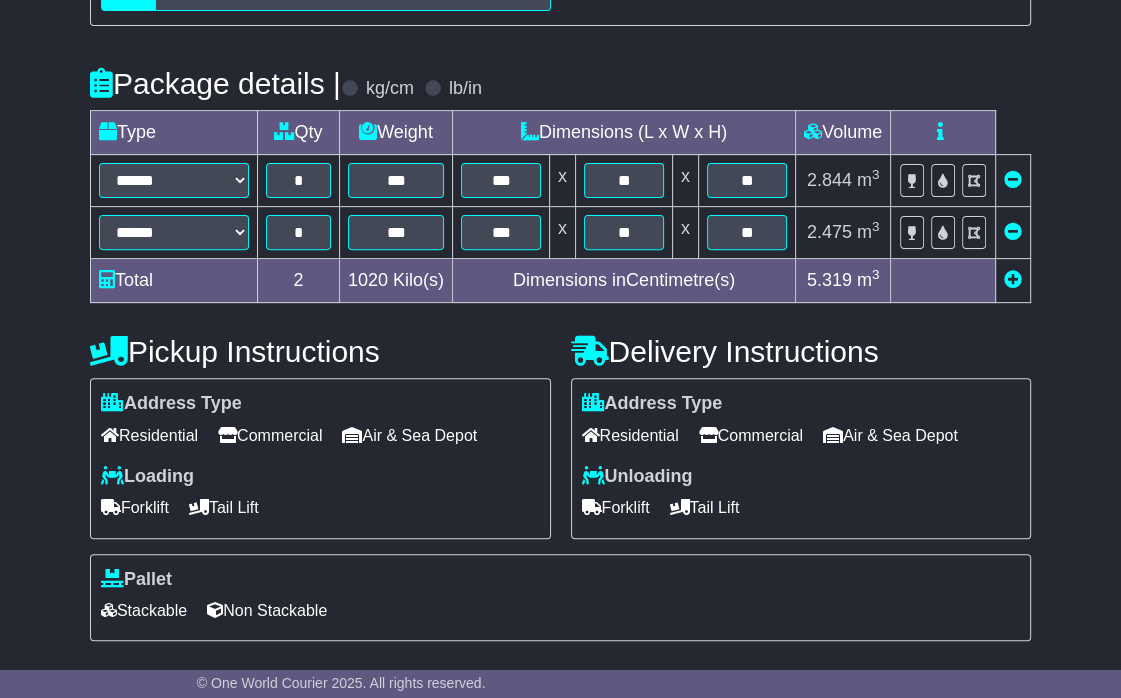 scroll, scrollTop: 417, scrollLeft: 0, axis: vertical 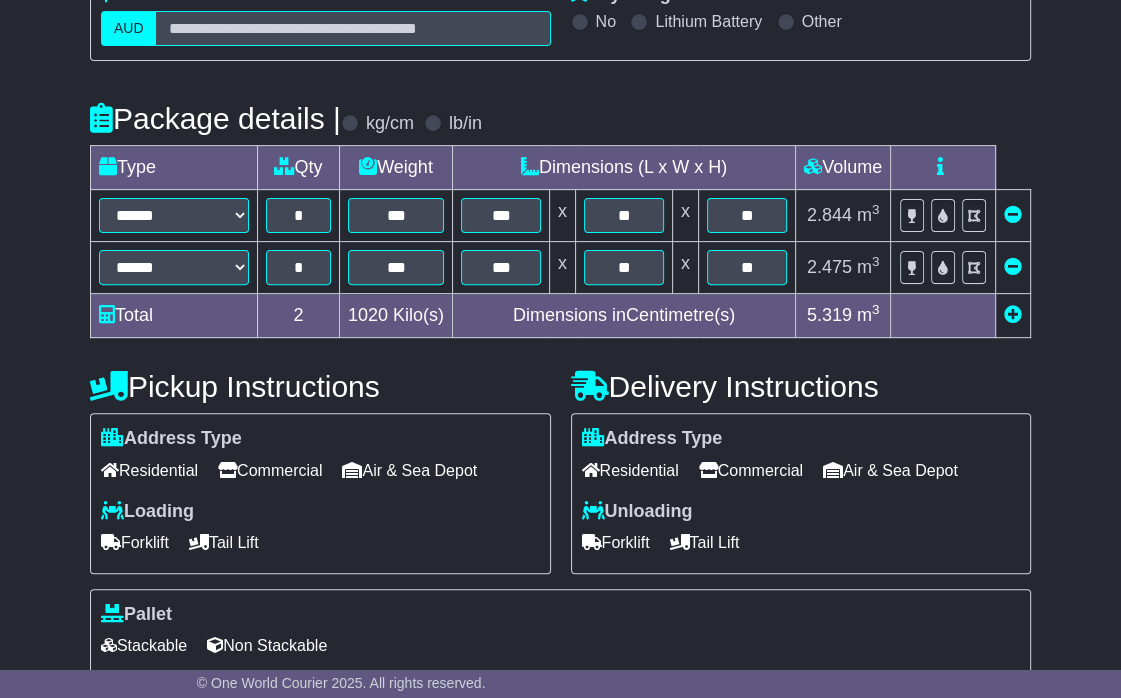 click at bounding box center (1013, 314) 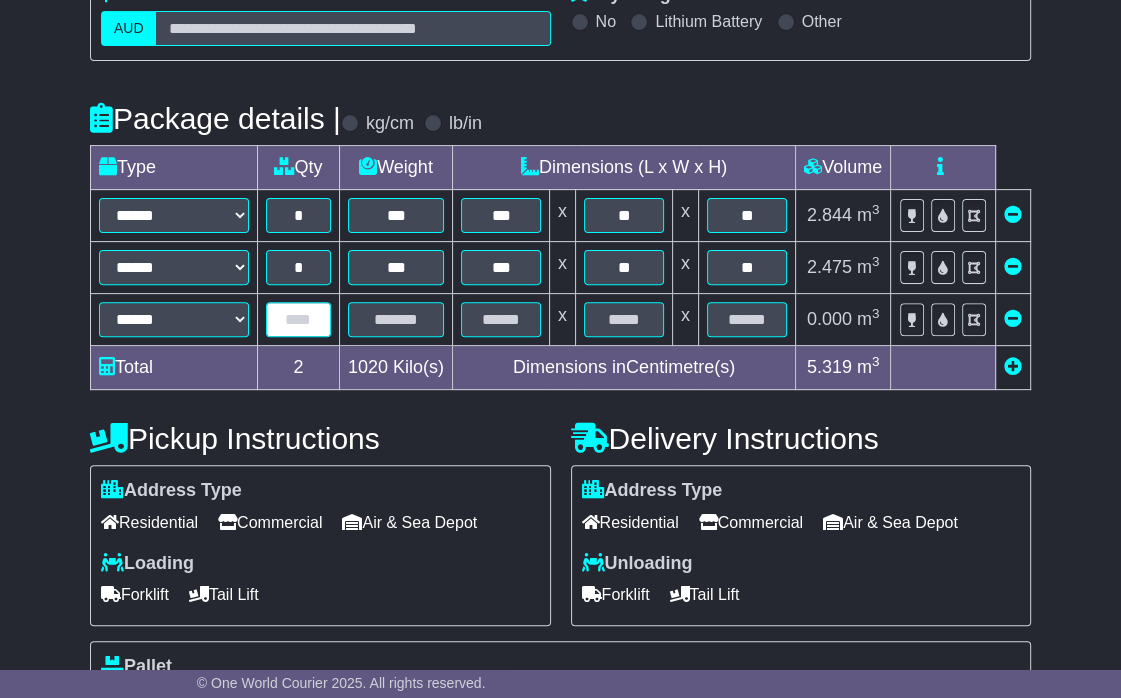 click at bounding box center [298, 319] 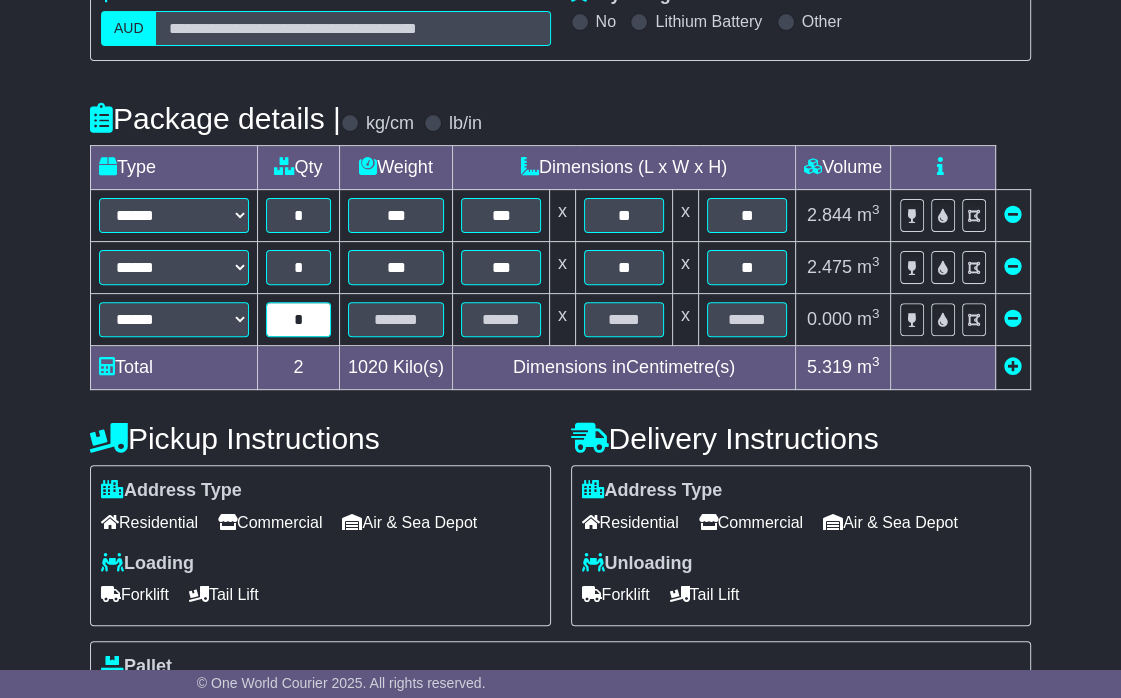 type on "*" 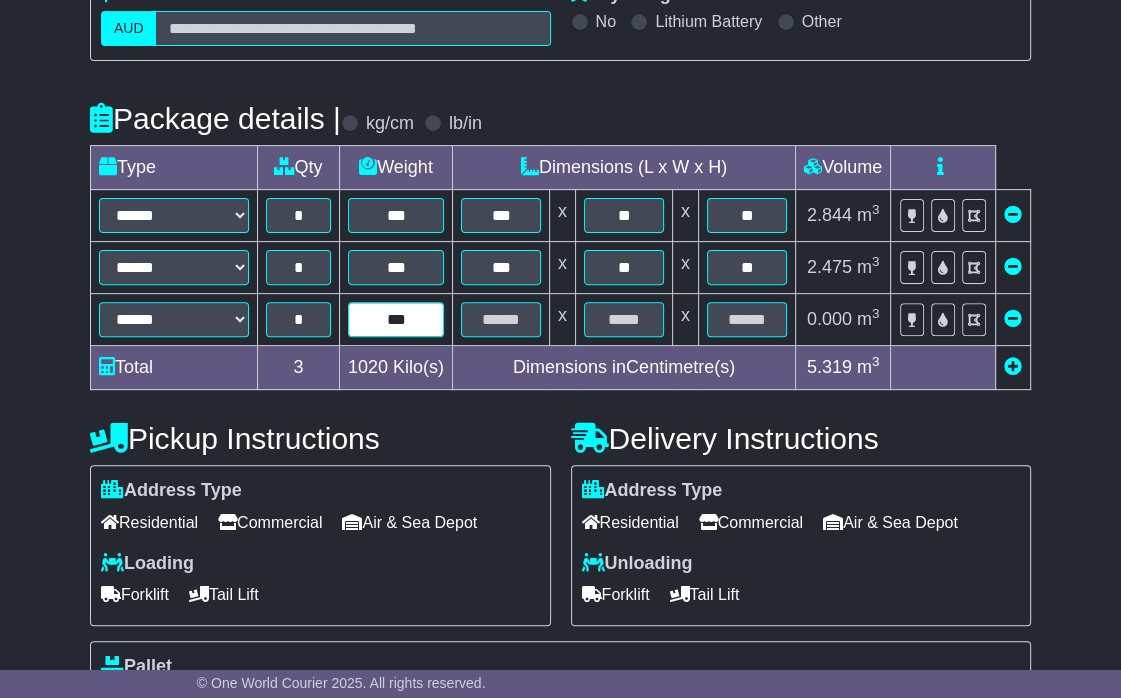 type on "***" 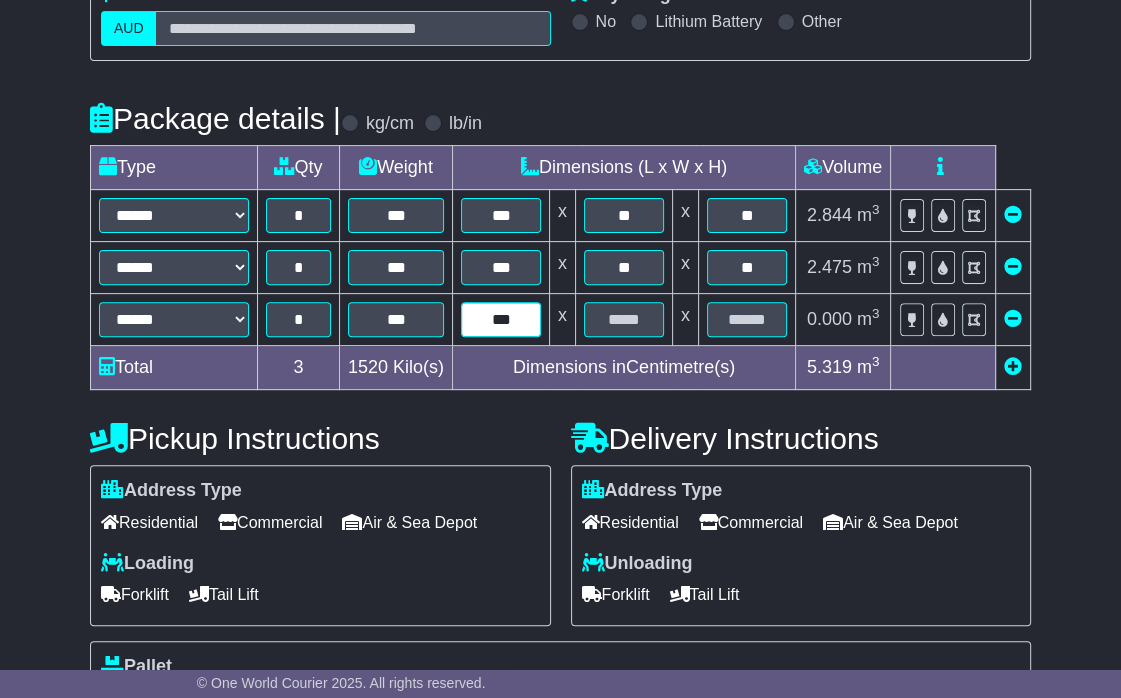 type on "***" 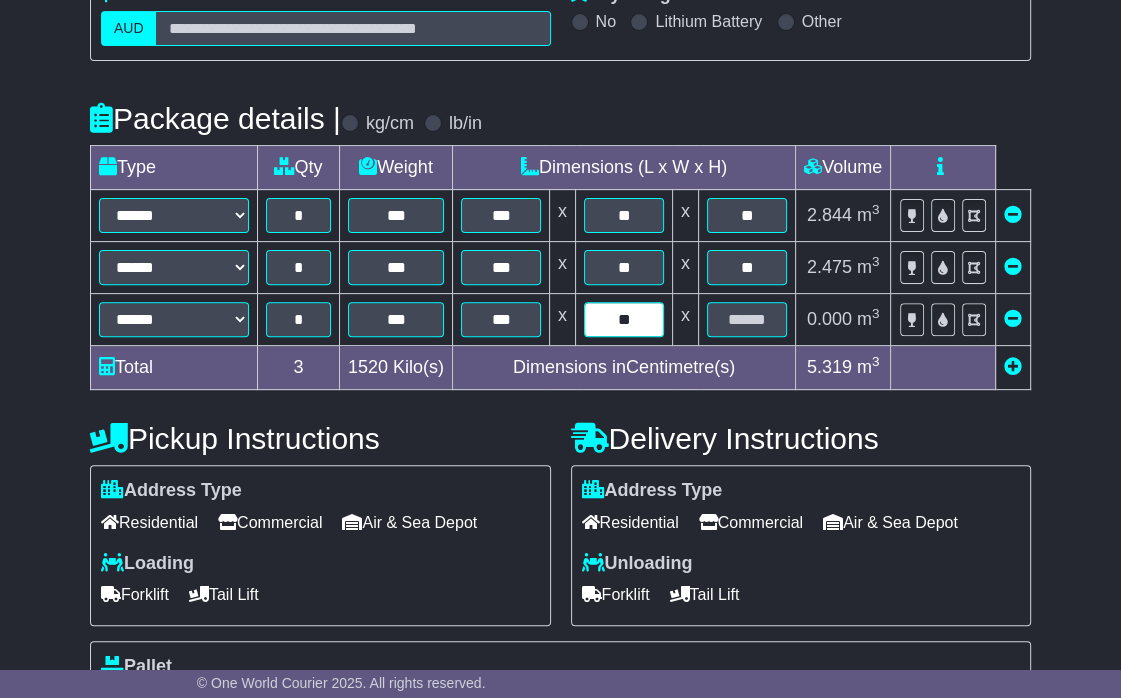 type on "**" 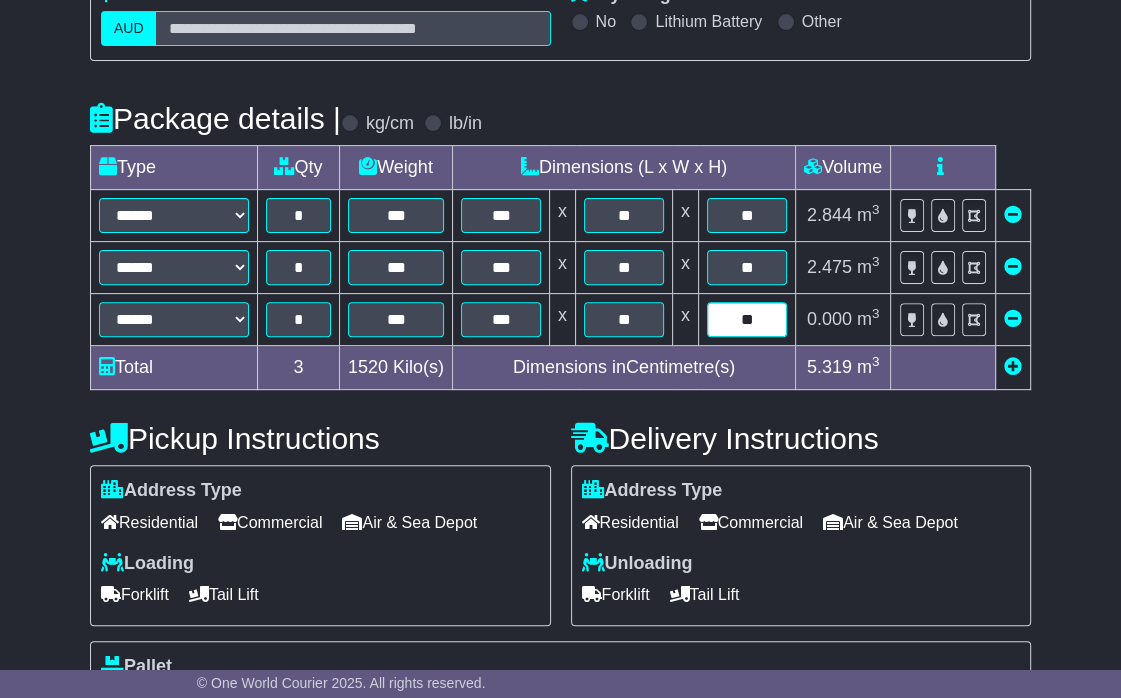 type on "**" 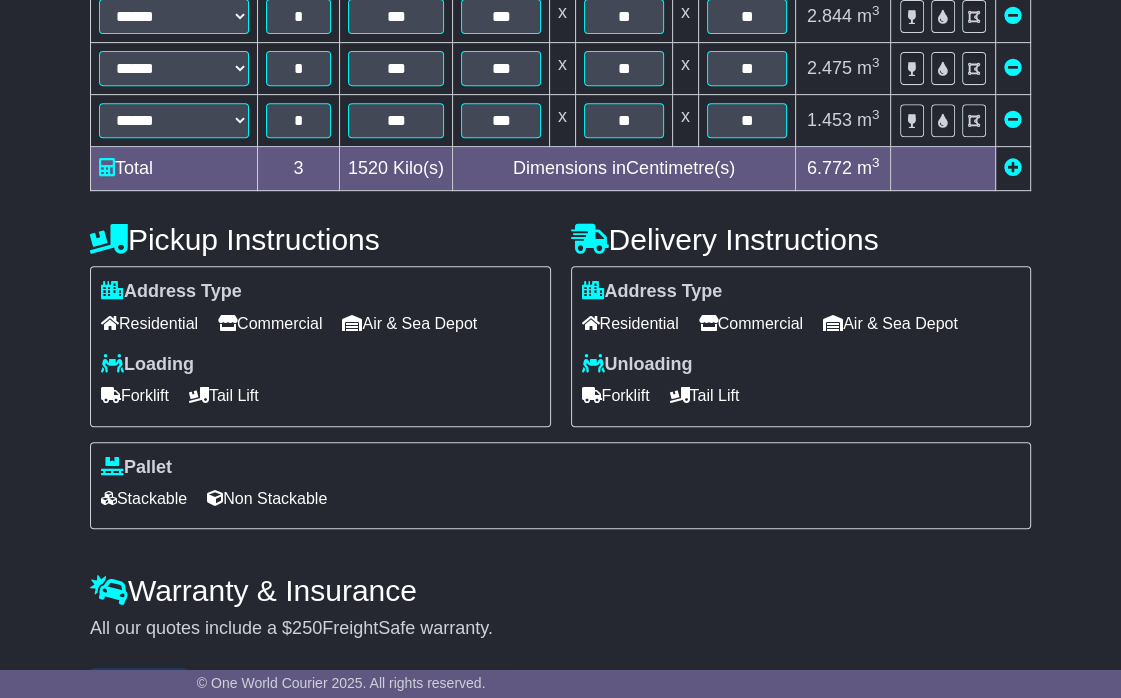 scroll, scrollTop: 569, scrollLeft: 0, axis: vertical 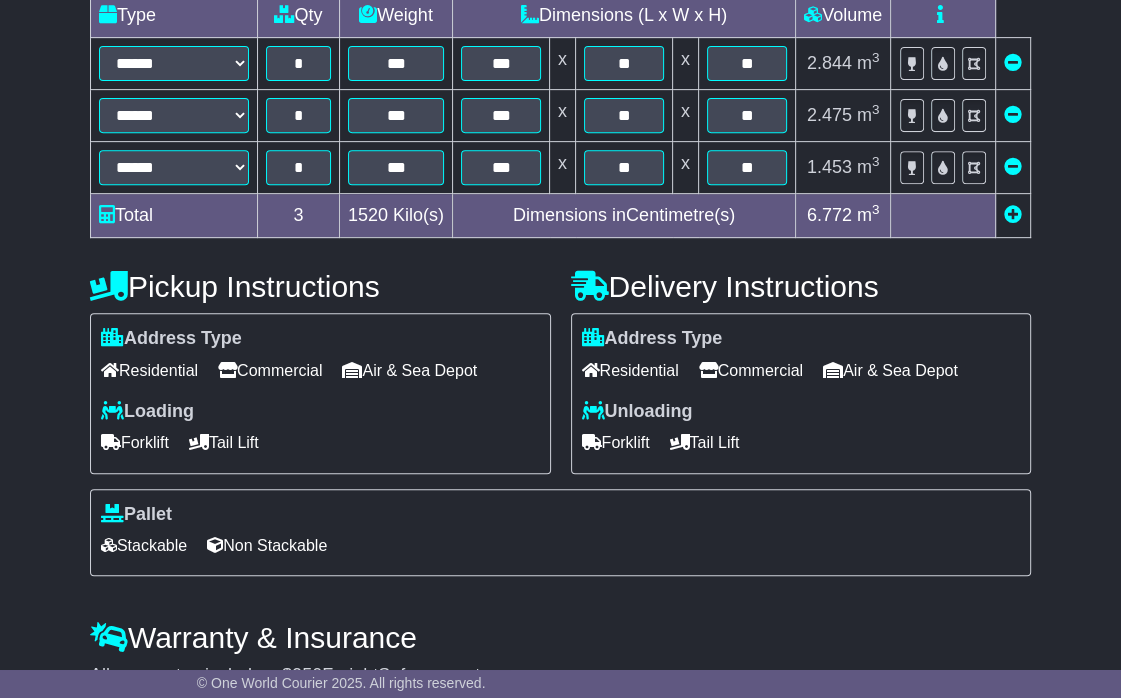 click on "Commercial" at bounding box center [751, 370] 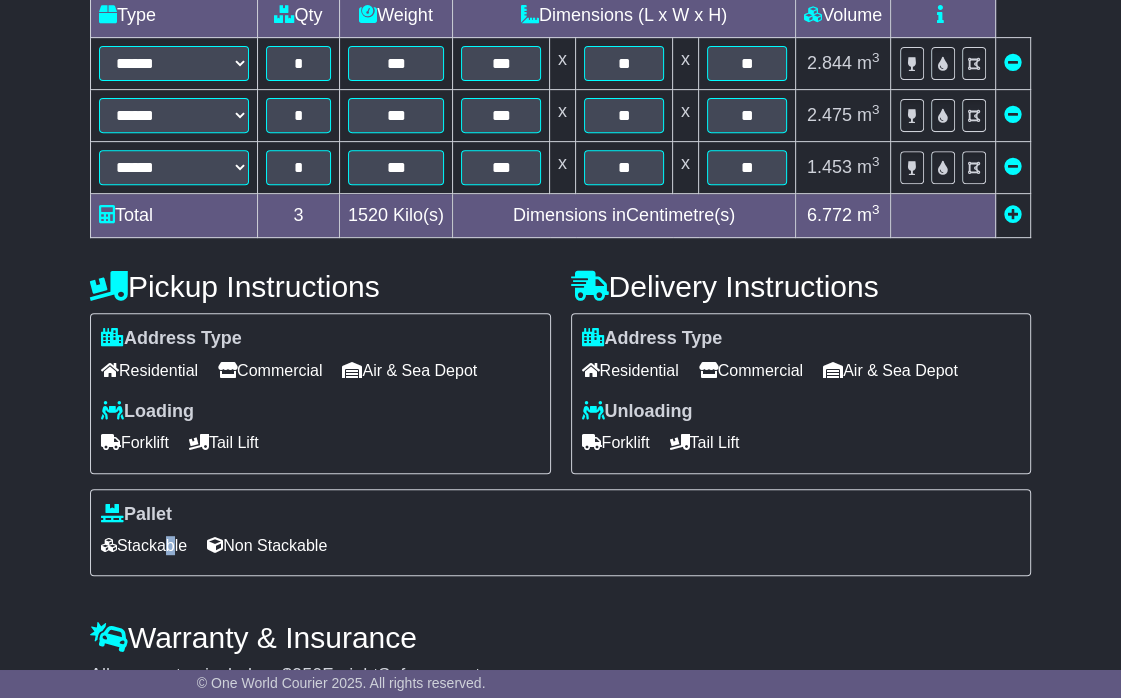 scroll, scrollTop: 469, scrollLeft: 0, axis: vertical 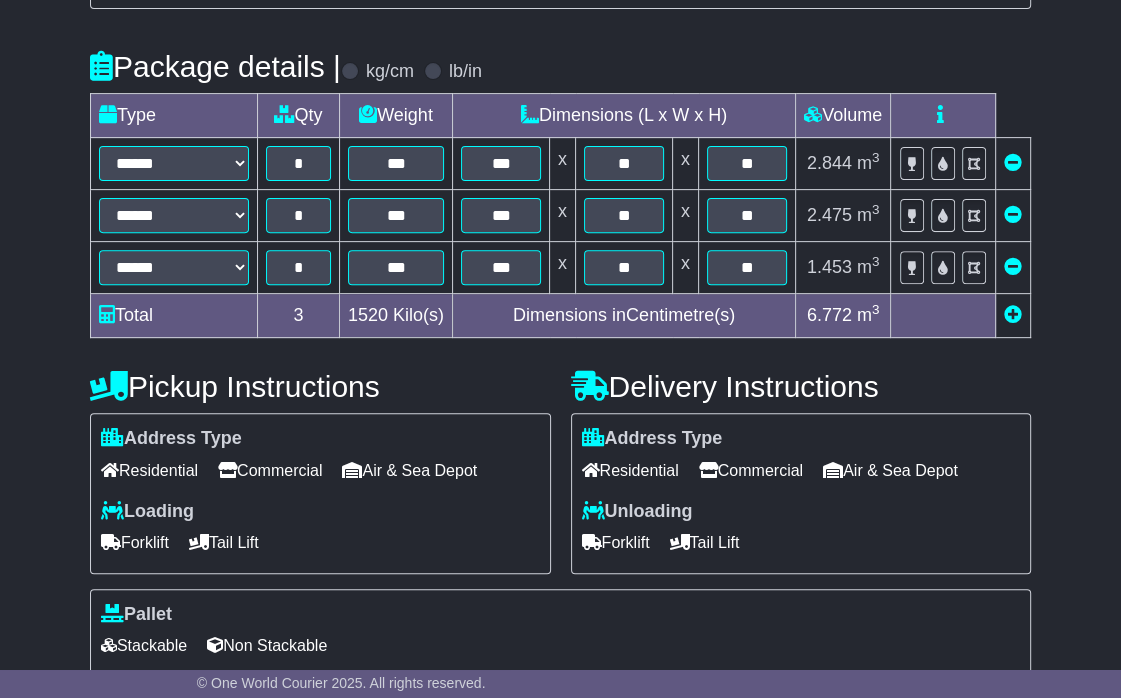 click on "Stackable" at bounding box center (144, 645) 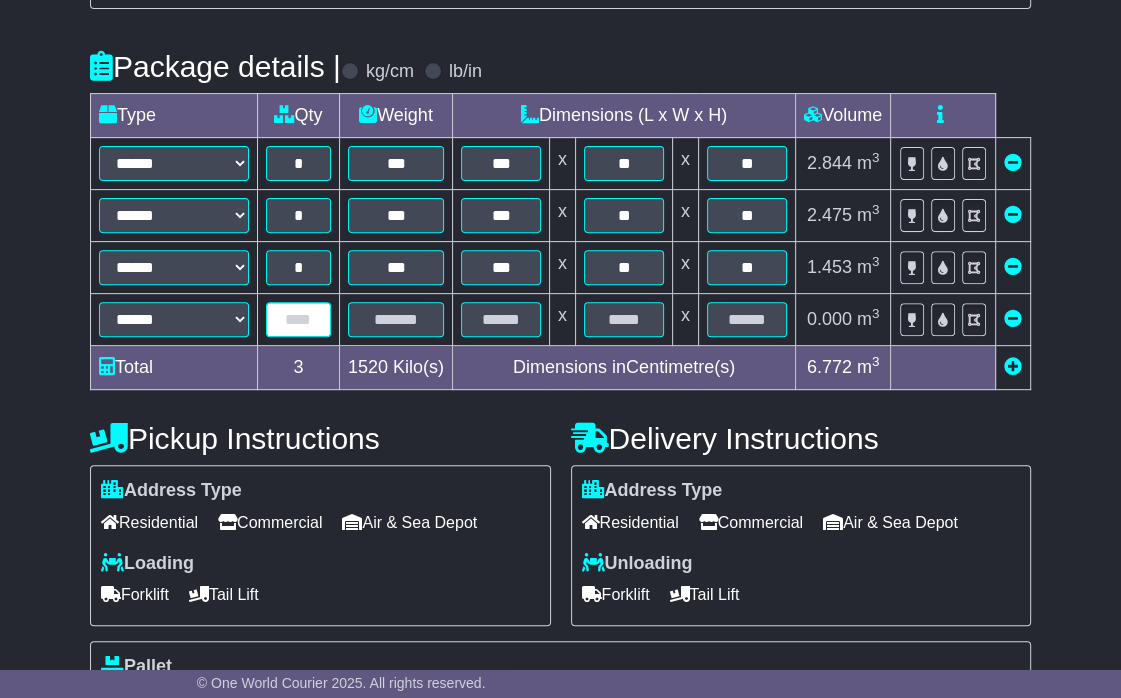 click at bounding box center (298, 319) 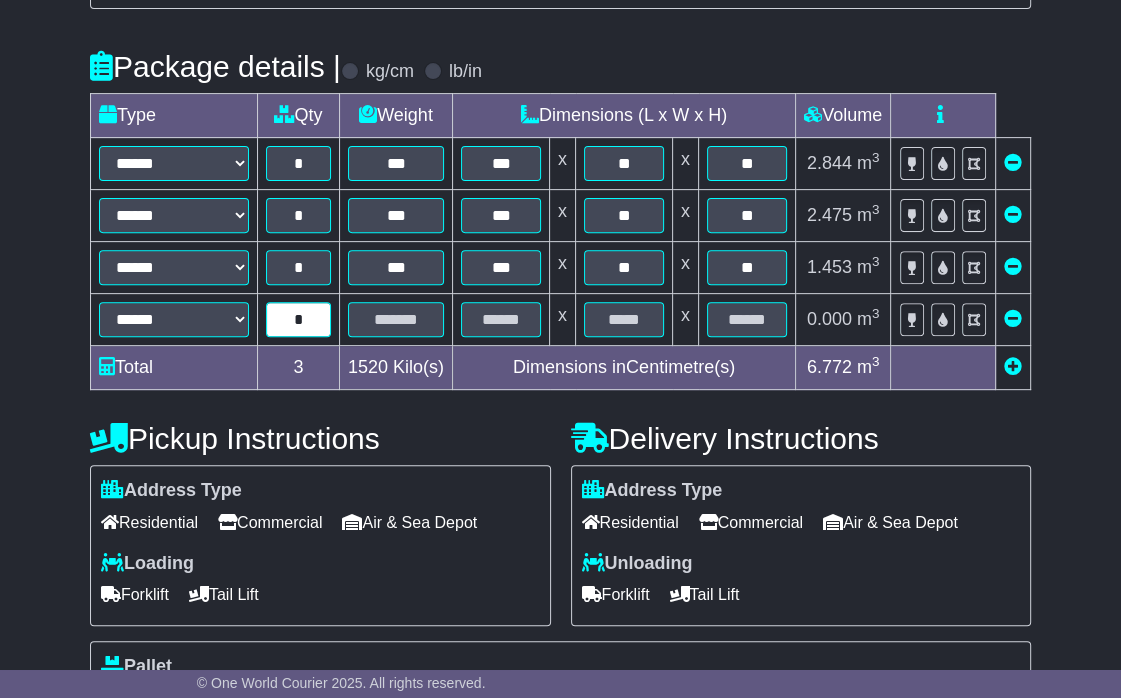 type on "*" 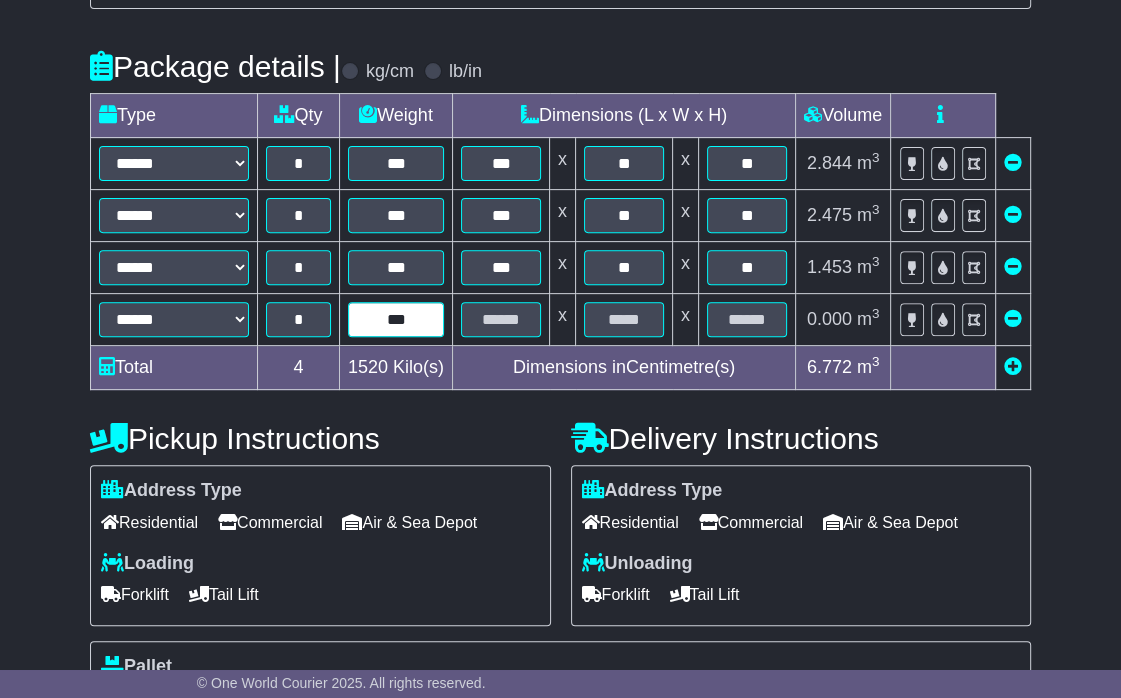 type on "***" 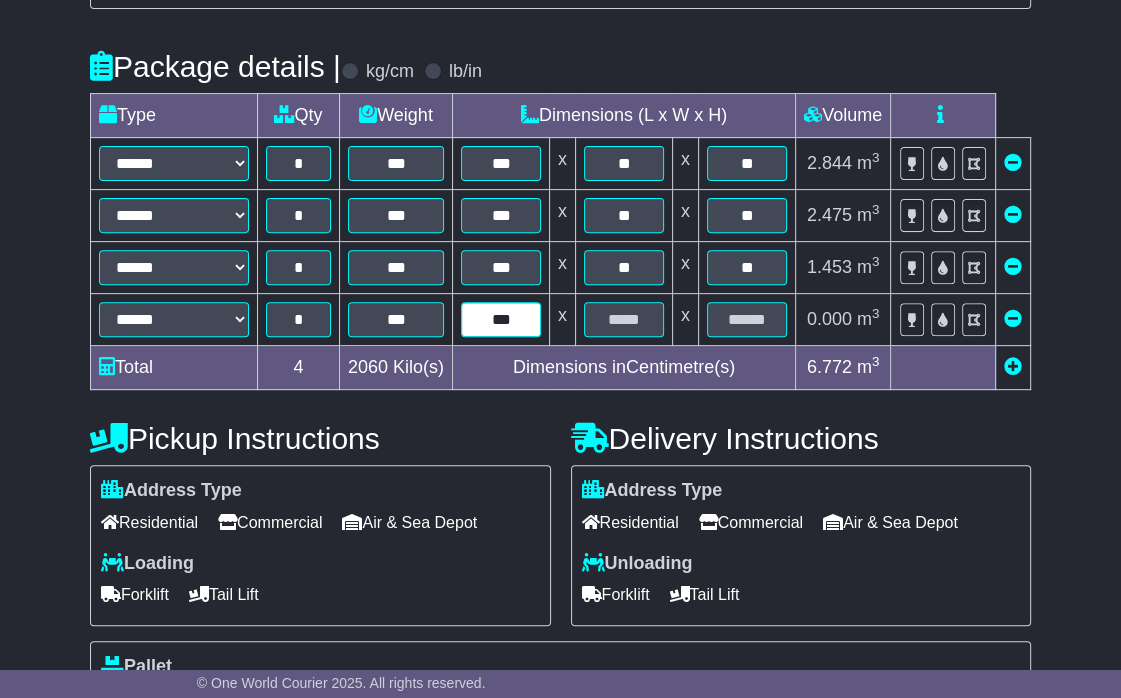type on "***" 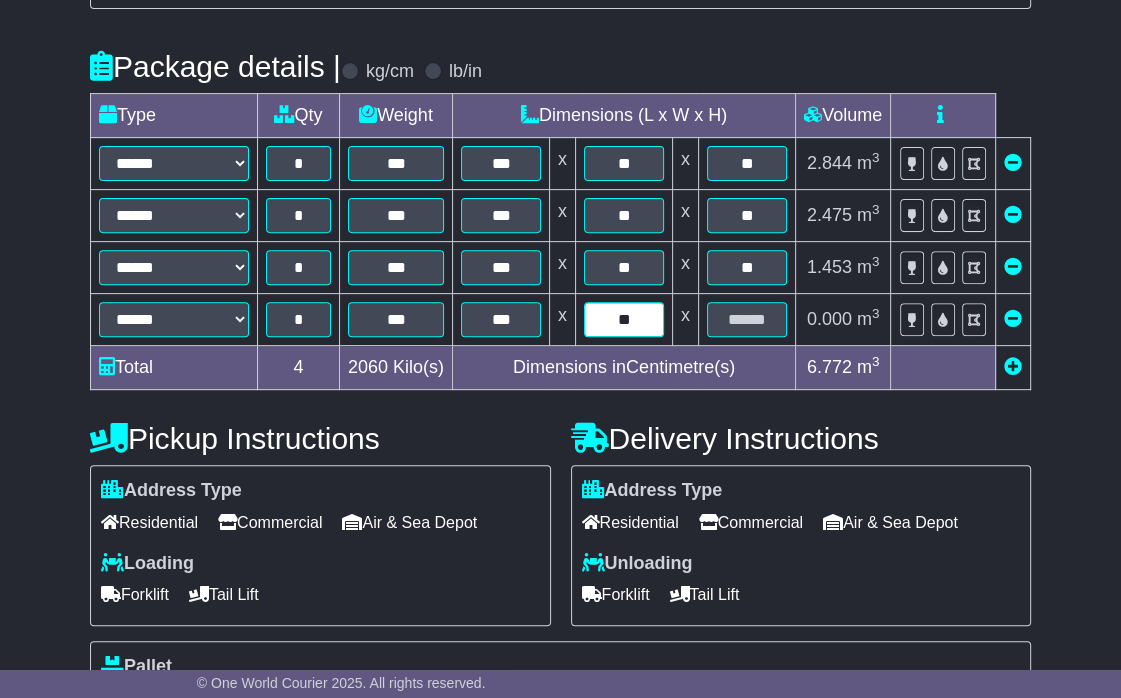 type on "**" 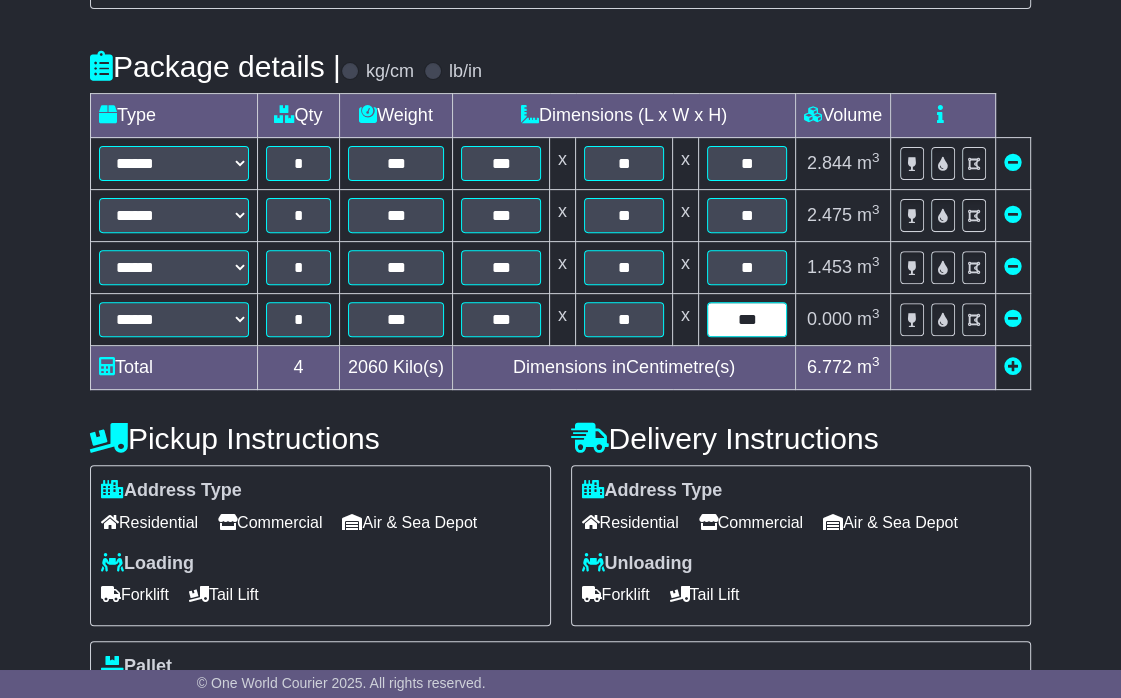 type on "***" 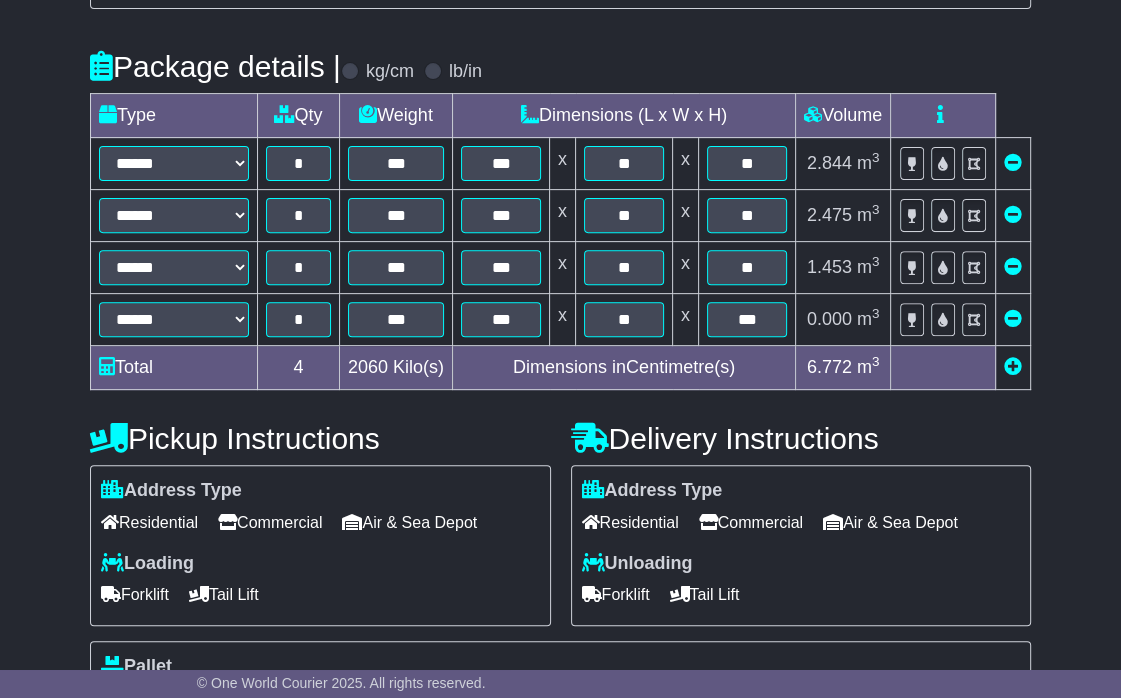 click on "Delivery Instructions" at bounding box center (801, 438) 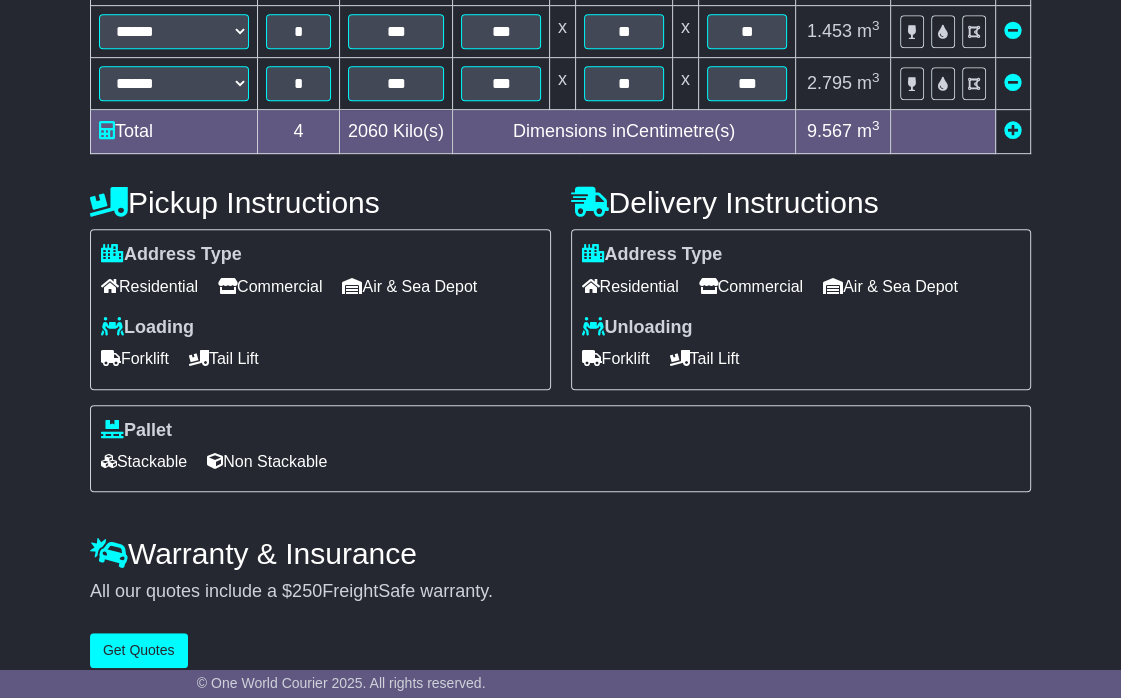 scroll, scrollTop: 725, scrollLeft: 0, axis: vertical 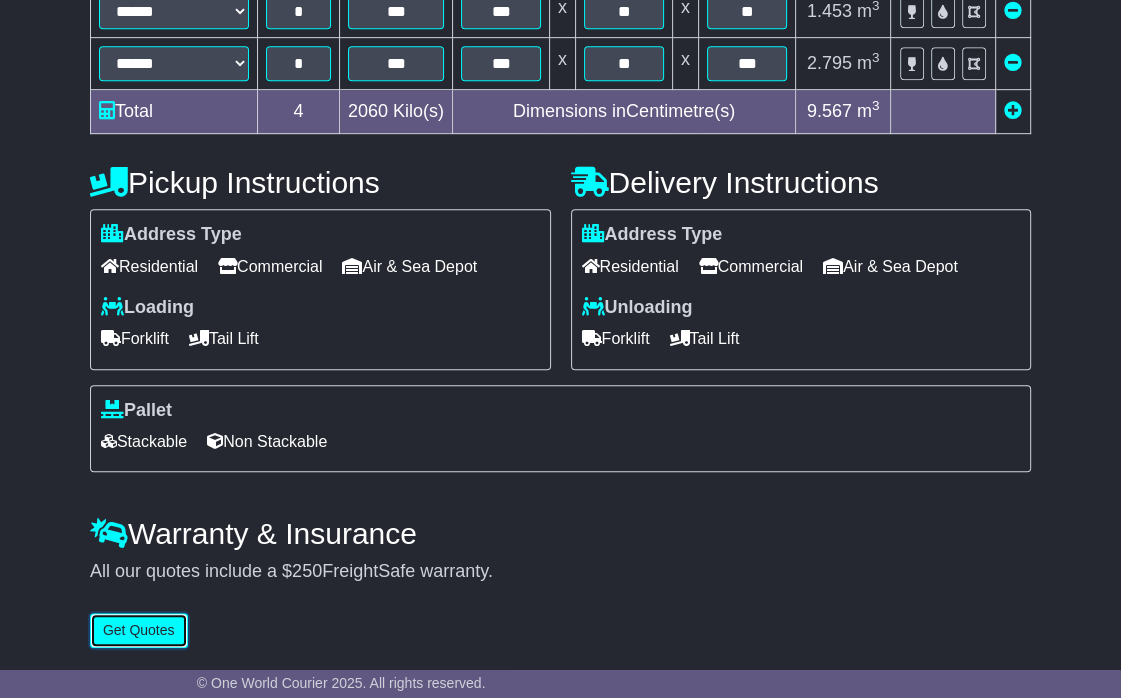 click on "Get Quotes" at bounding box center [139, 630] 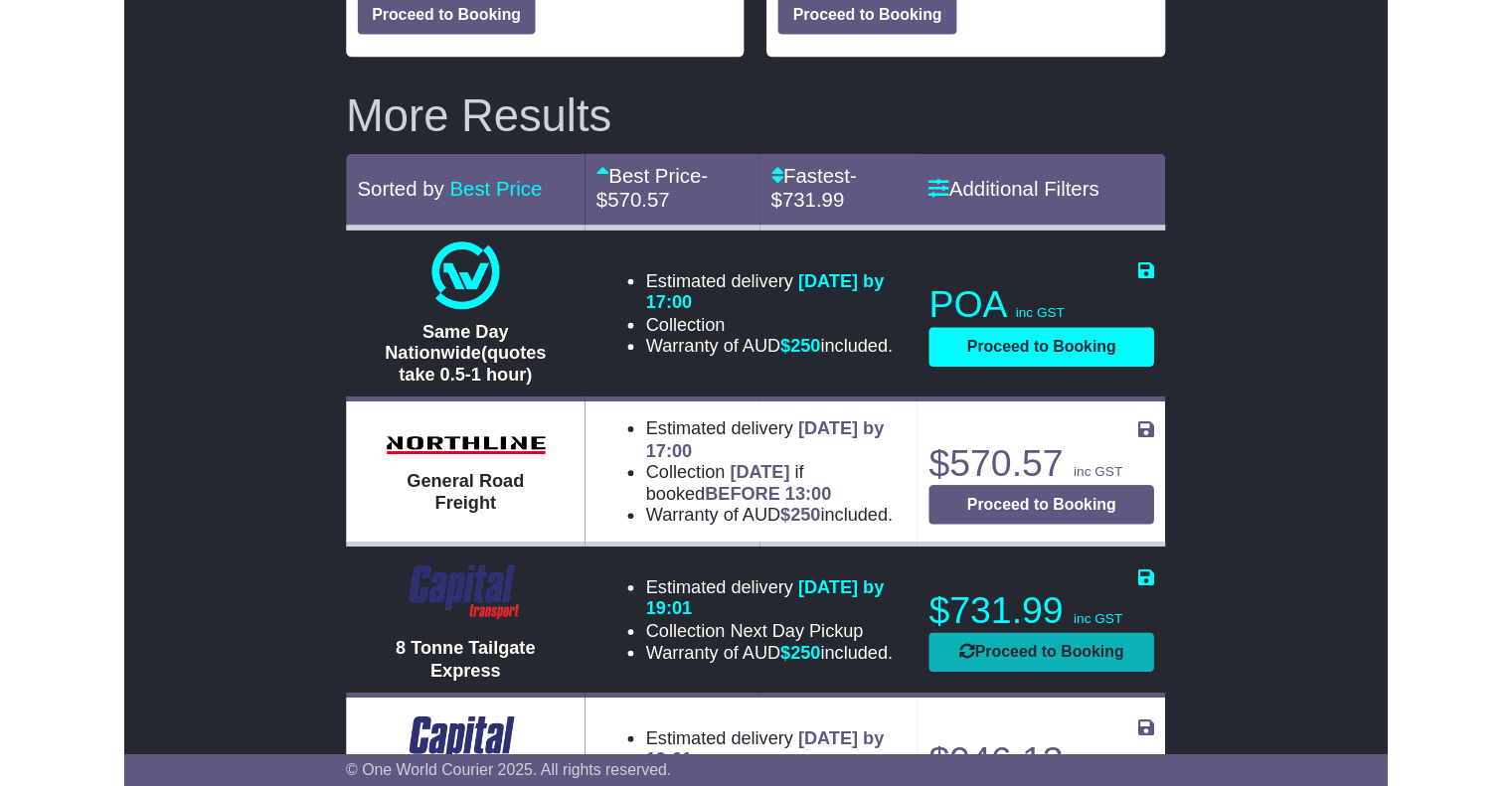 scroll, scrollTop: 696, scrollLeft: 0, axis: vertical 